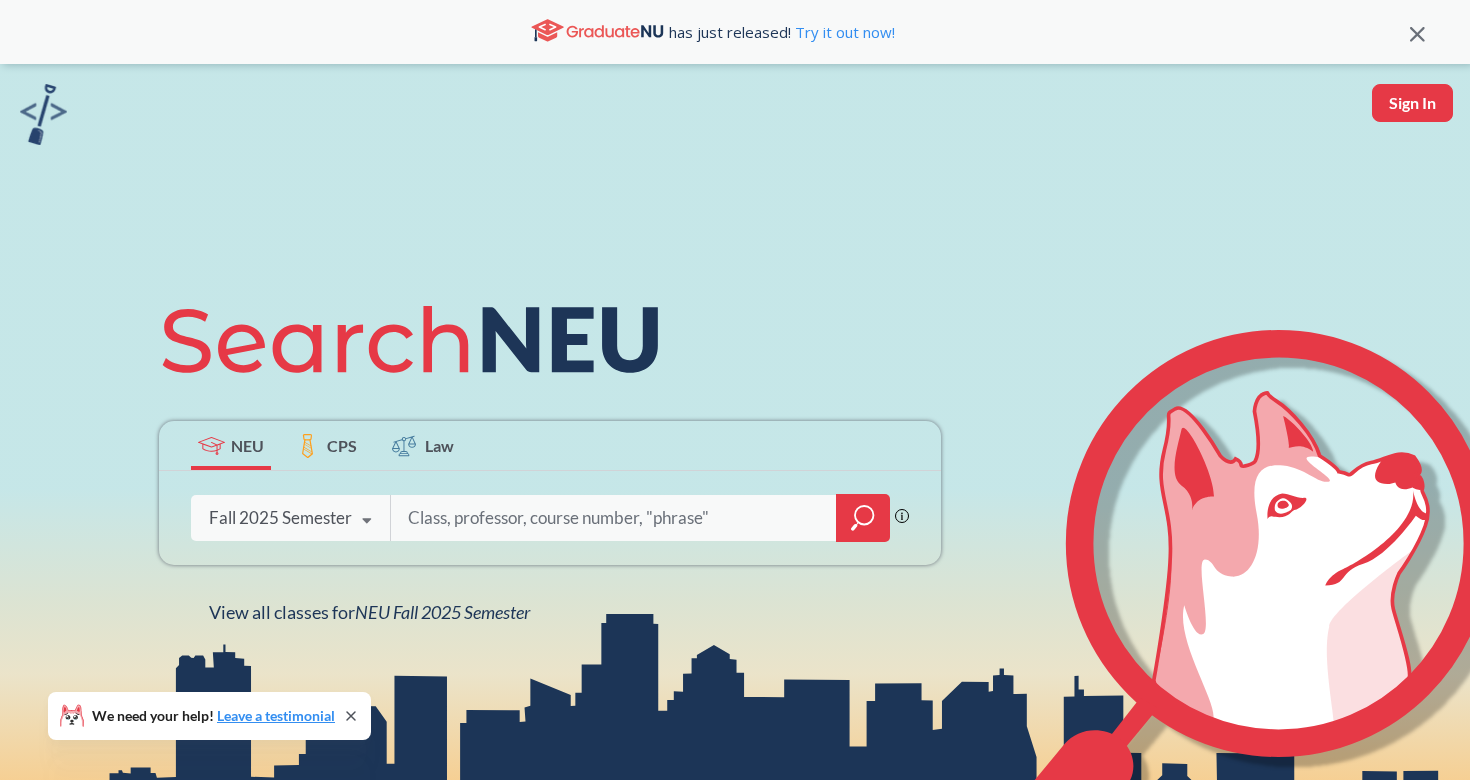 scroll, scrollTop: 0, scrollLeft: 0, axis: both 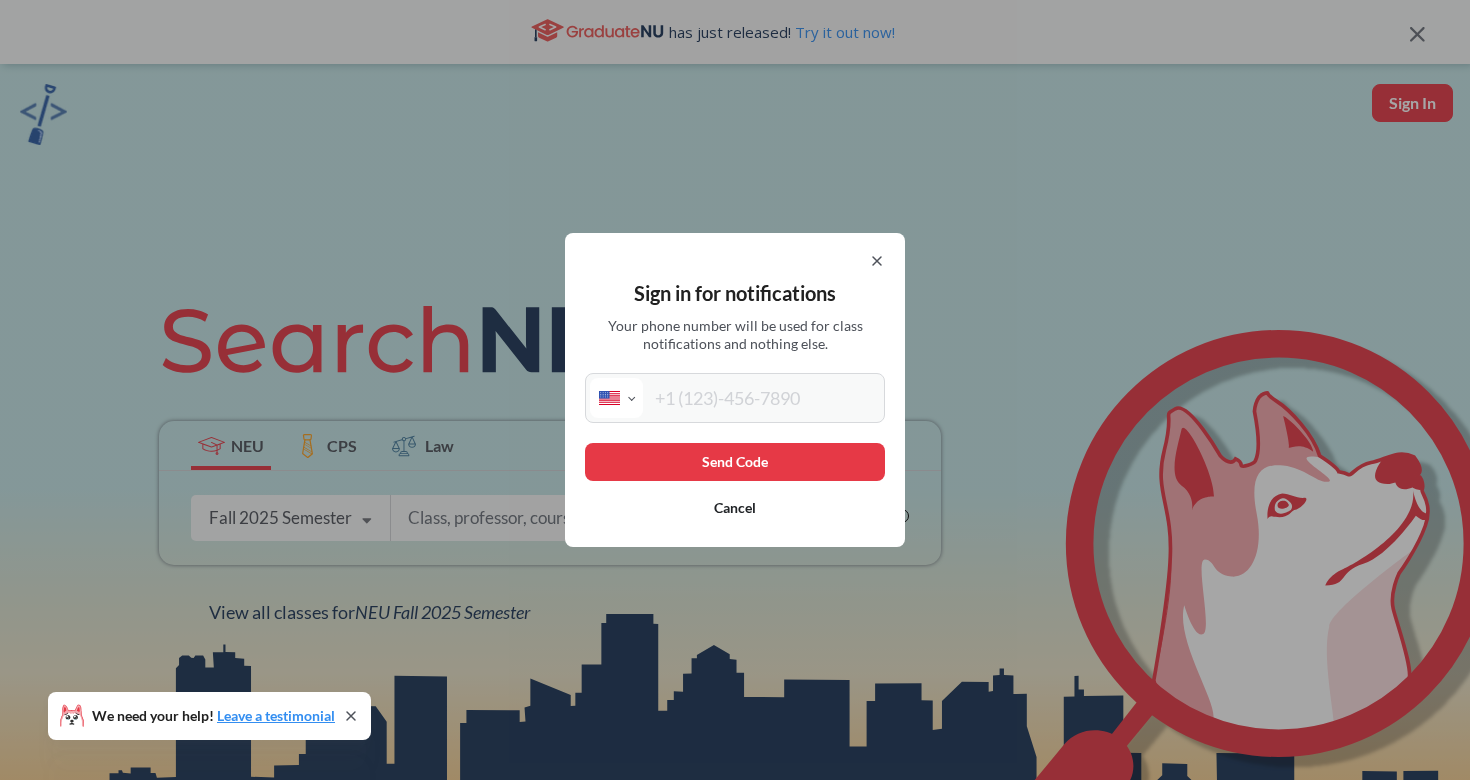 click at bounding box center (761, 398) 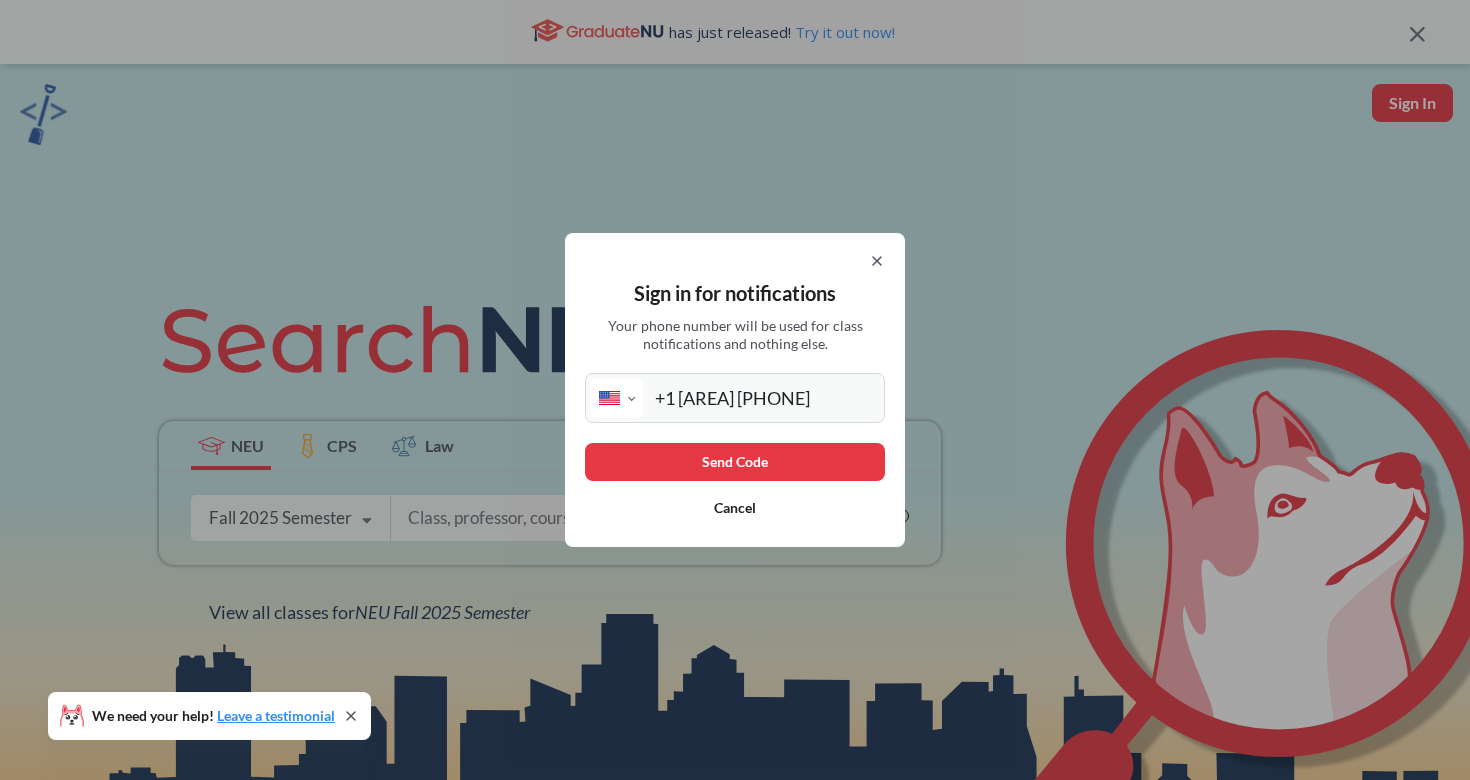 type on "+1 [AREA] [PHONE]" 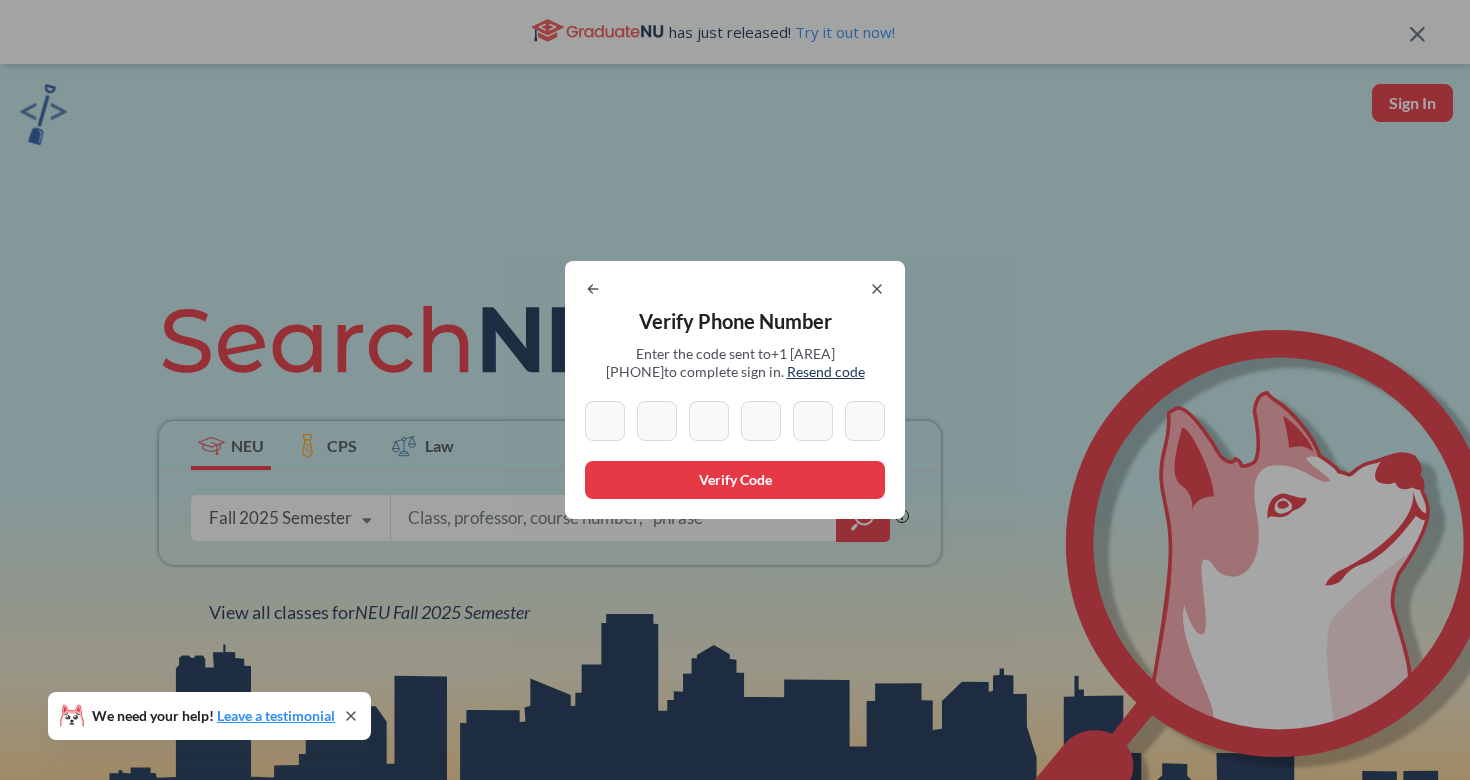 click at bounding box center [605, 421] 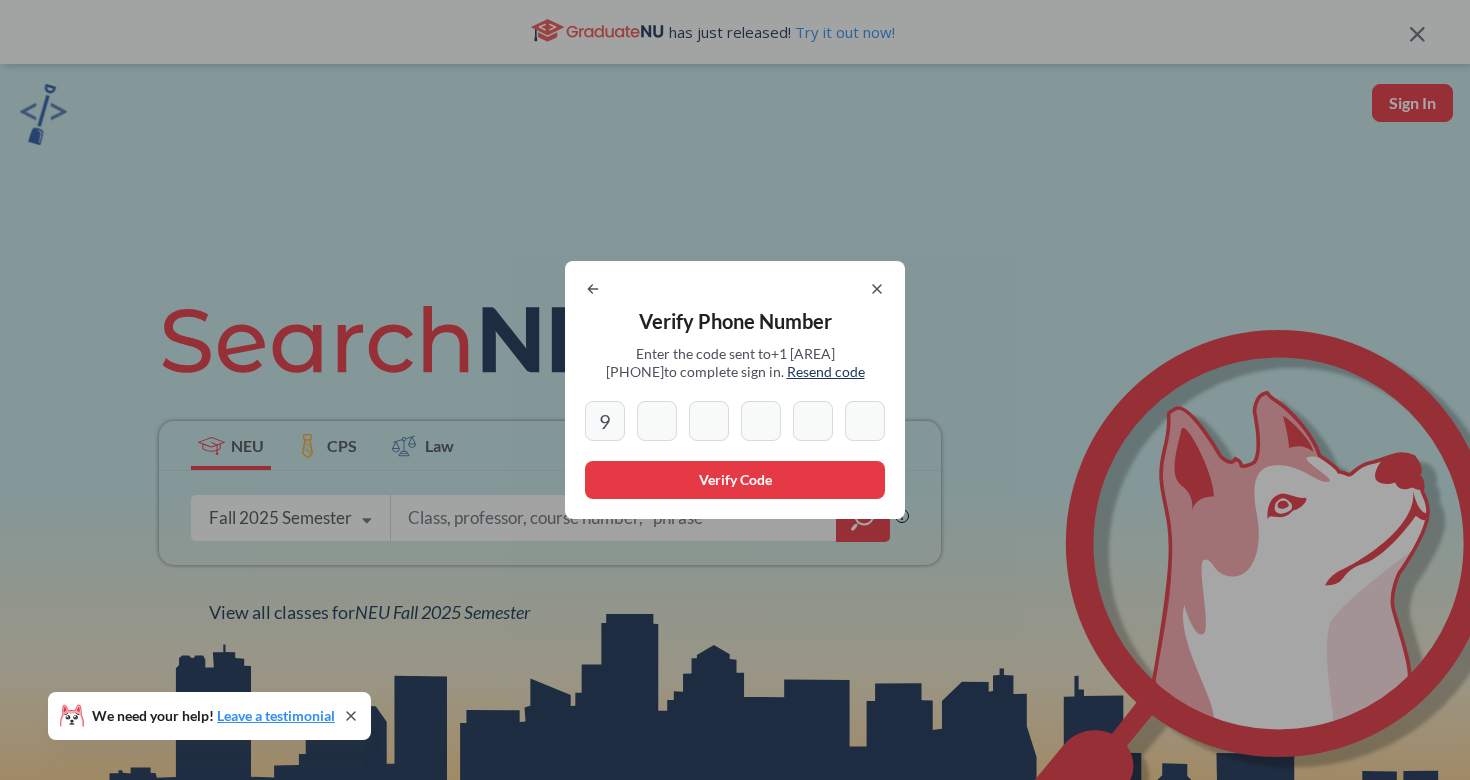 type on "1" 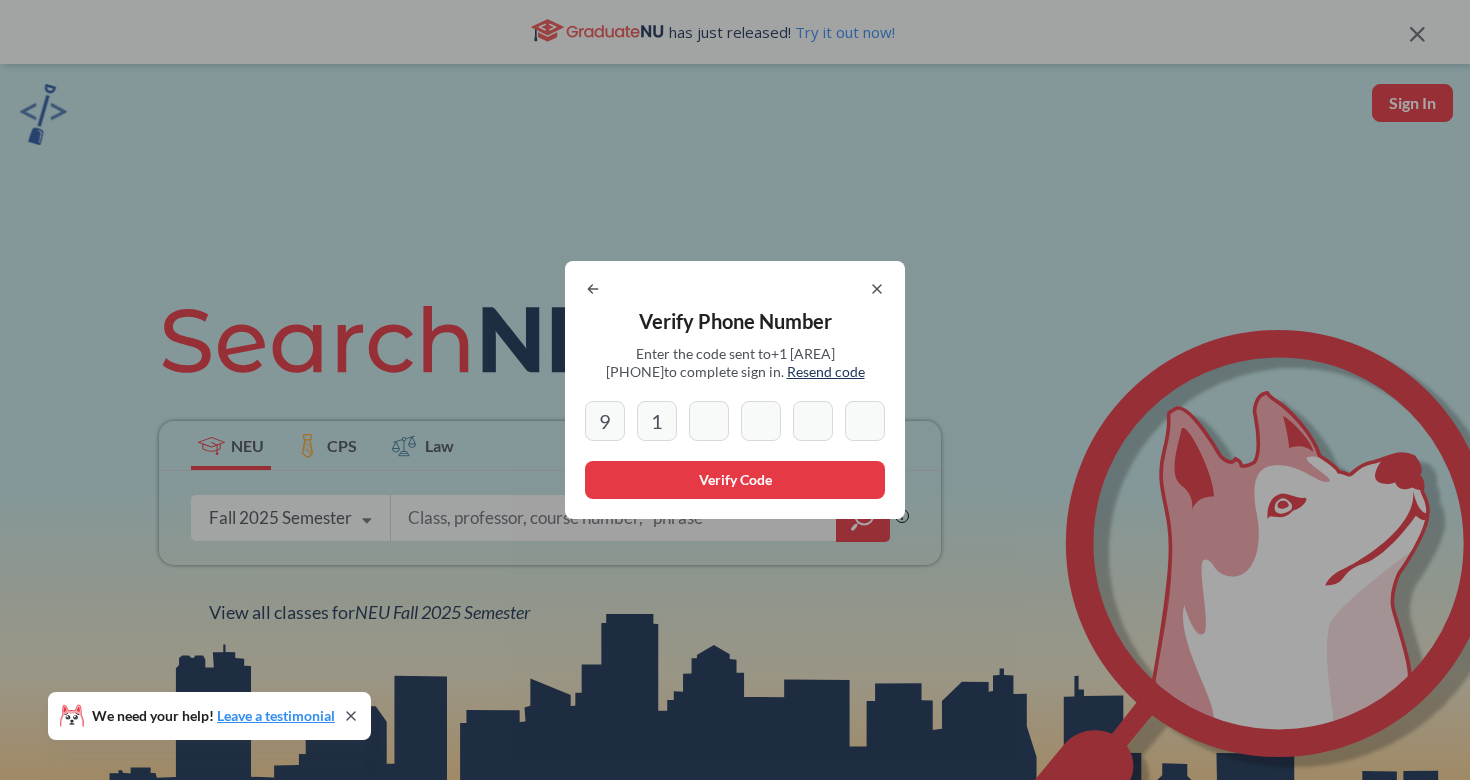 type on "2" 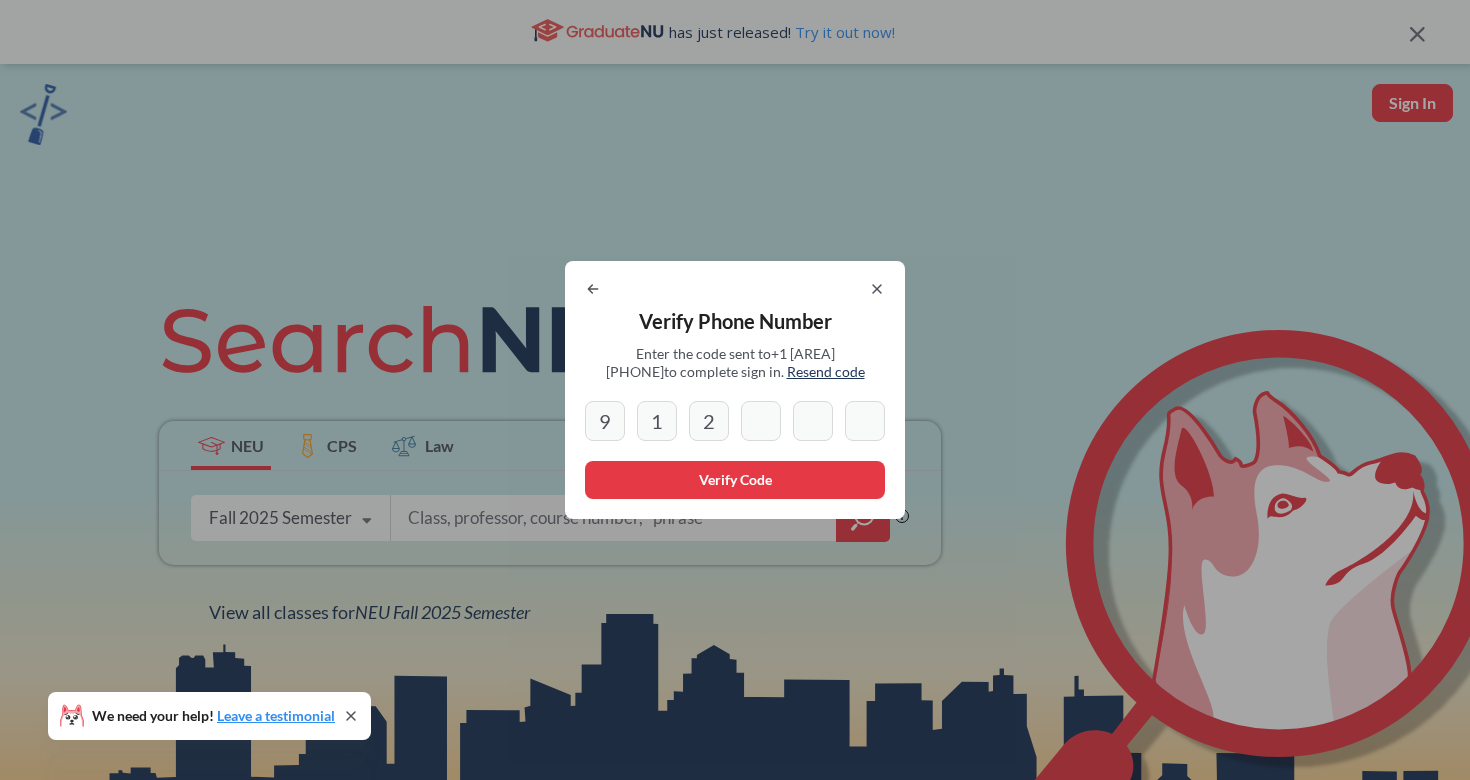 type on "7" 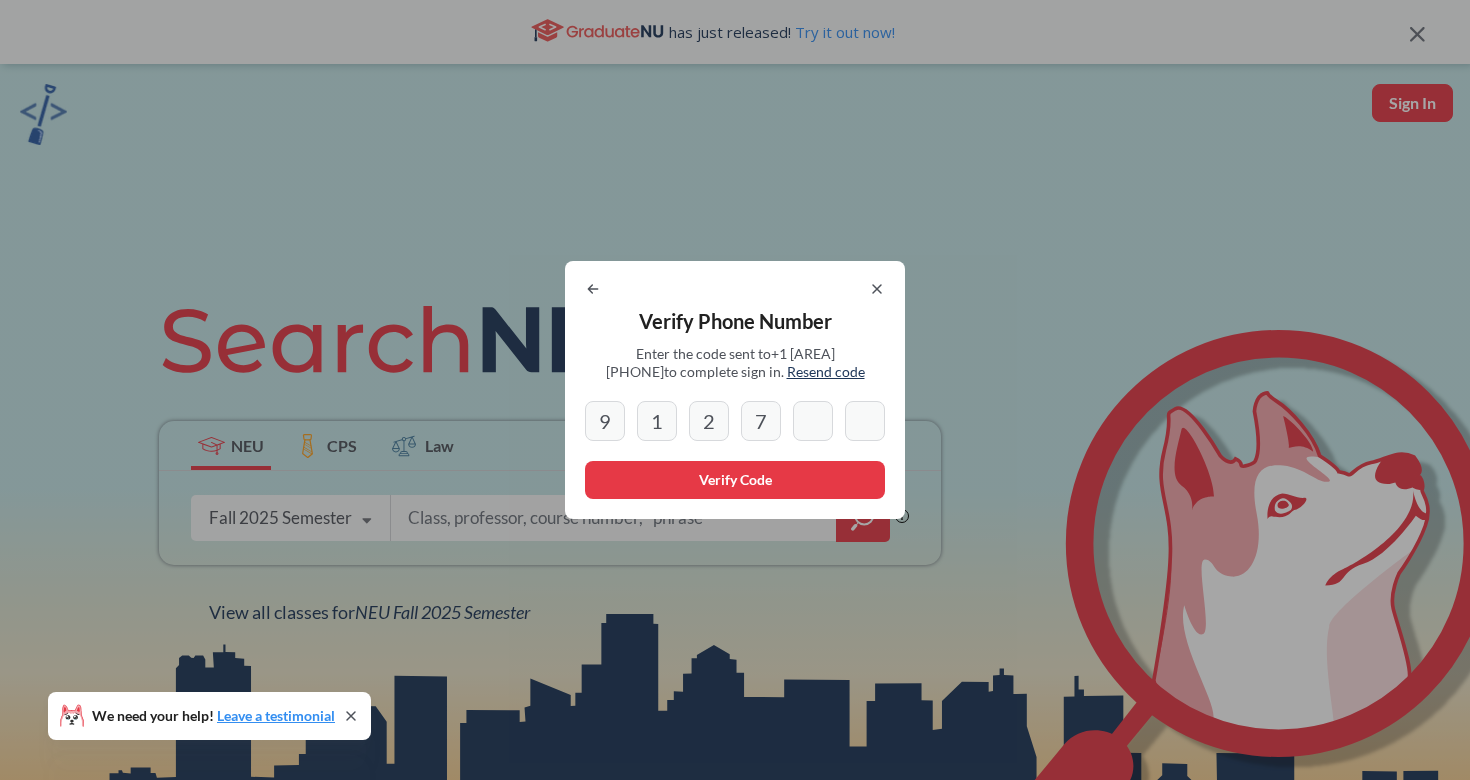 type on "6" 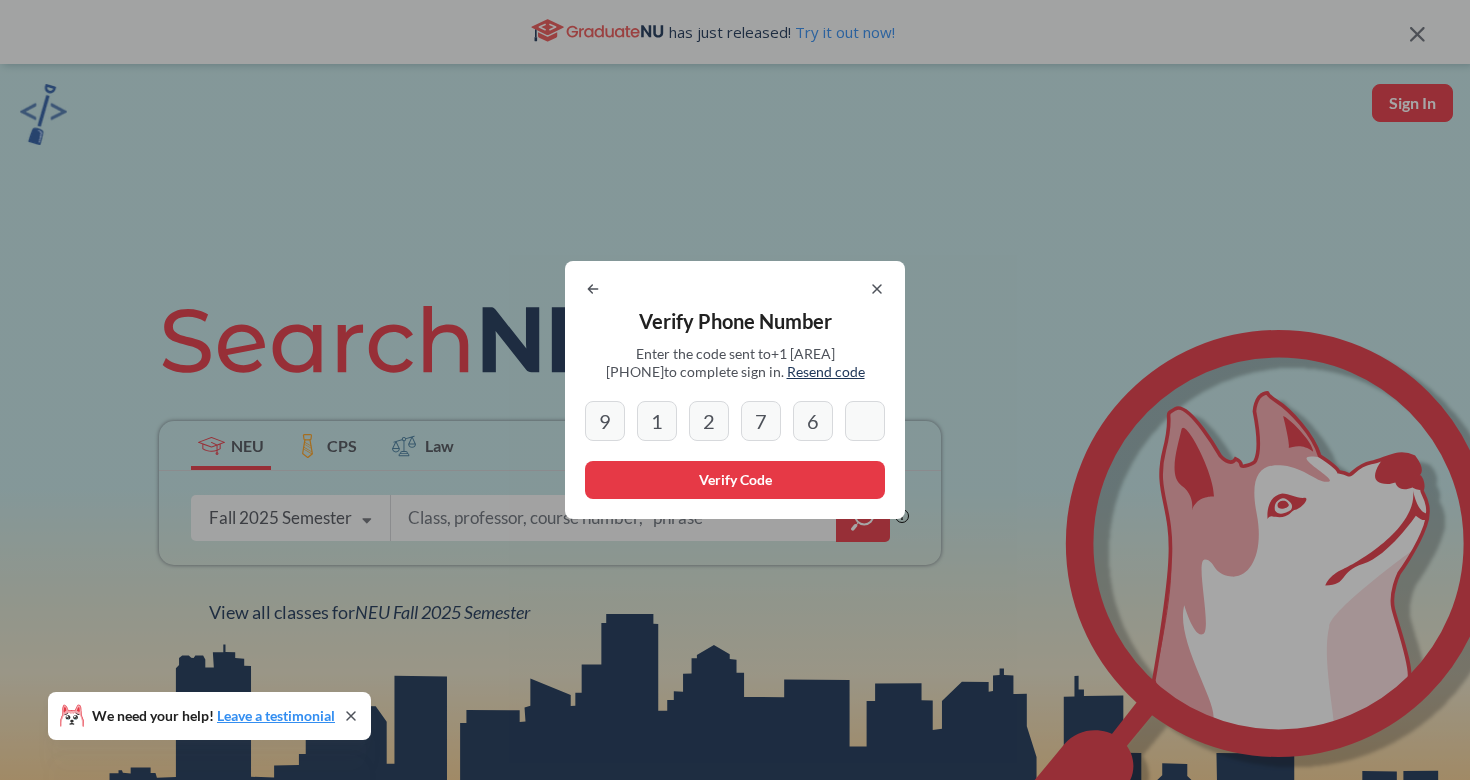 type on "8" 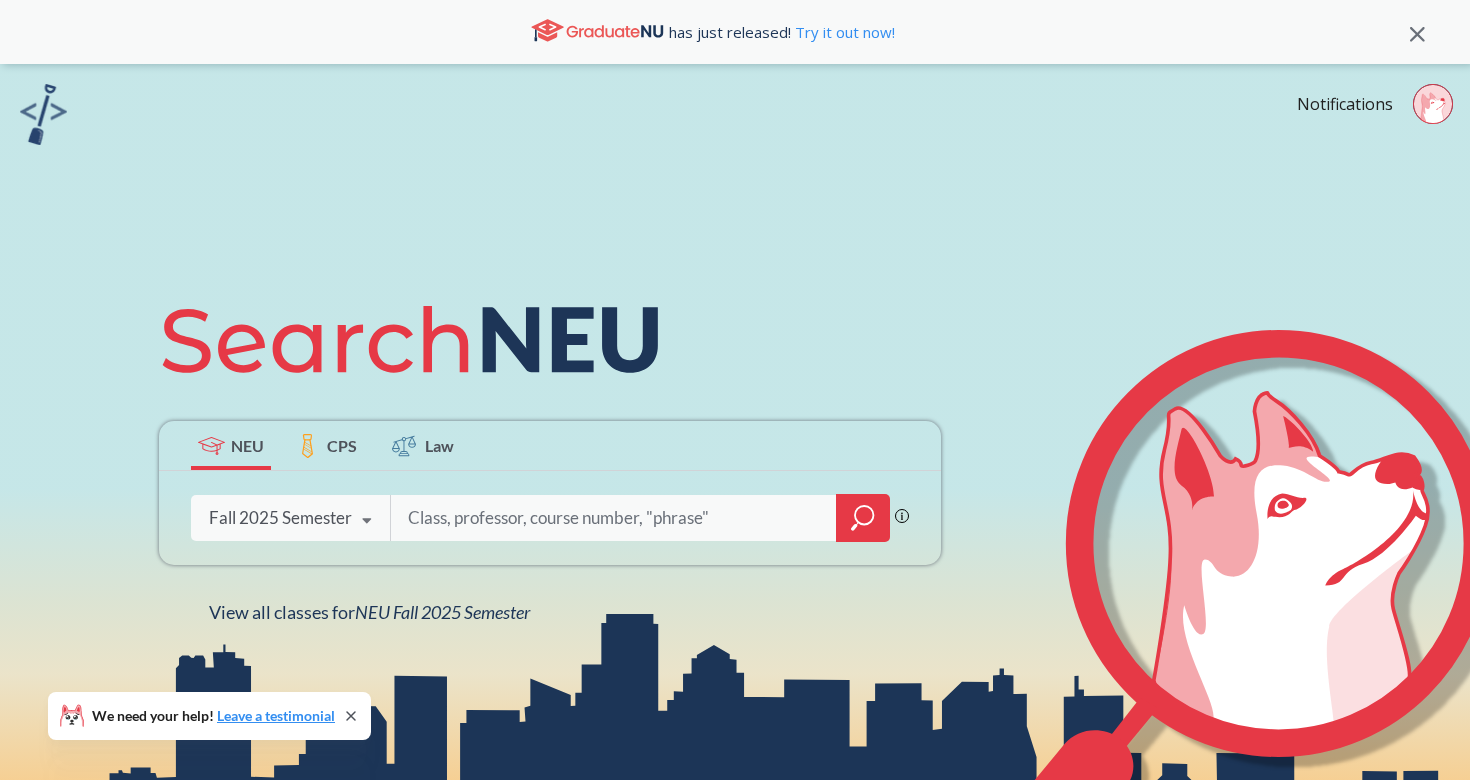 scroll, scrollTop: 0, scrollLeft: 0, axis: both 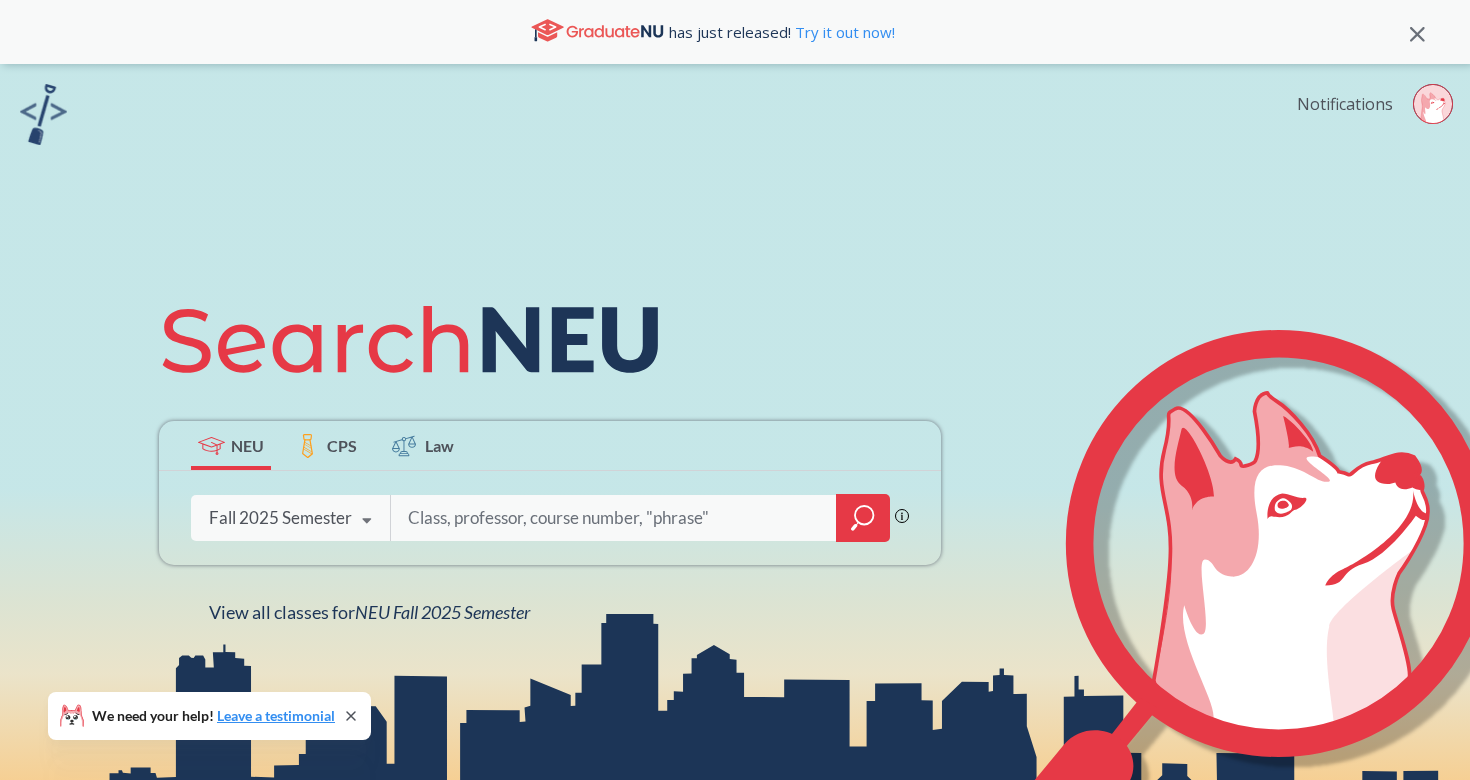 click on "Notifications" at bounding box center [1345, 104] 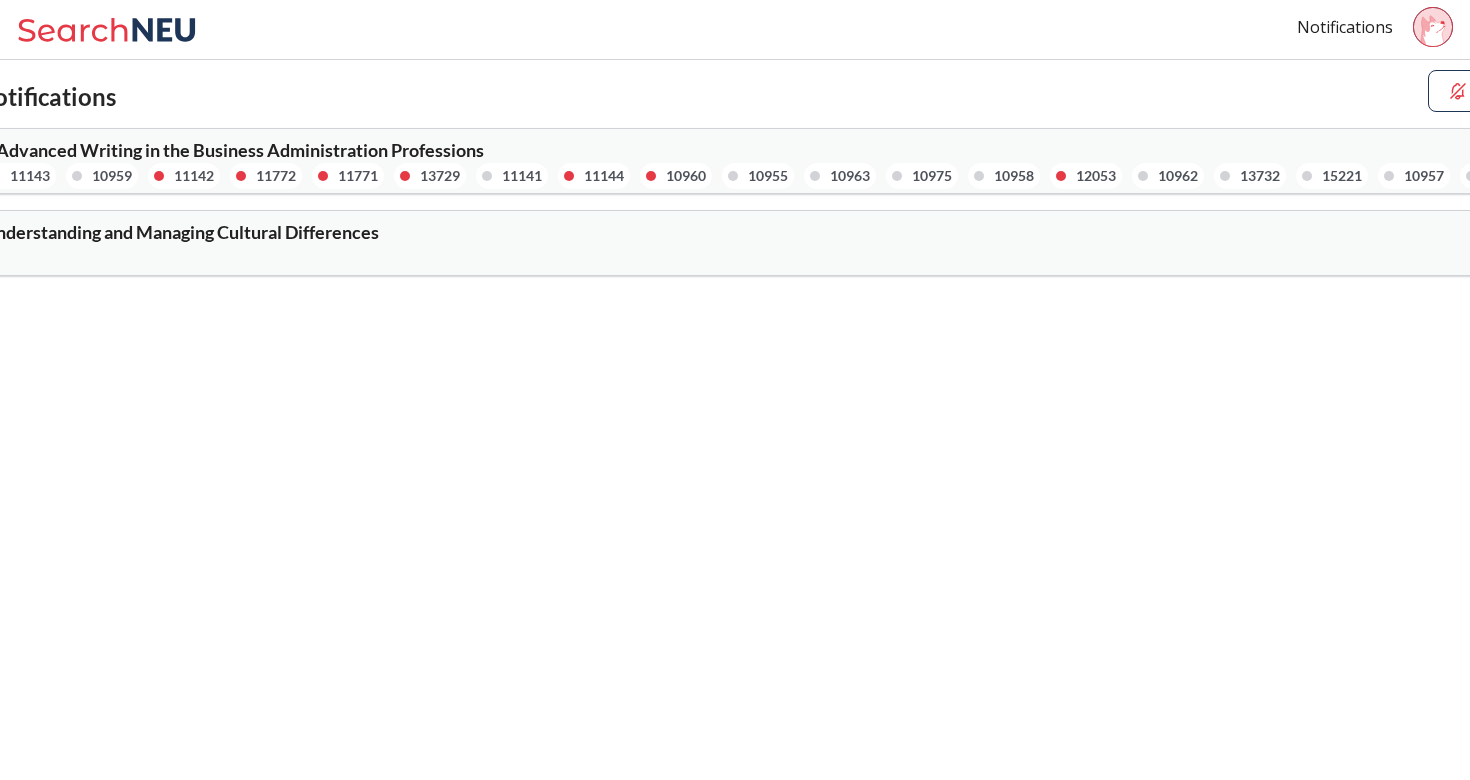 click on "11142" at bounding box center (194, 176) 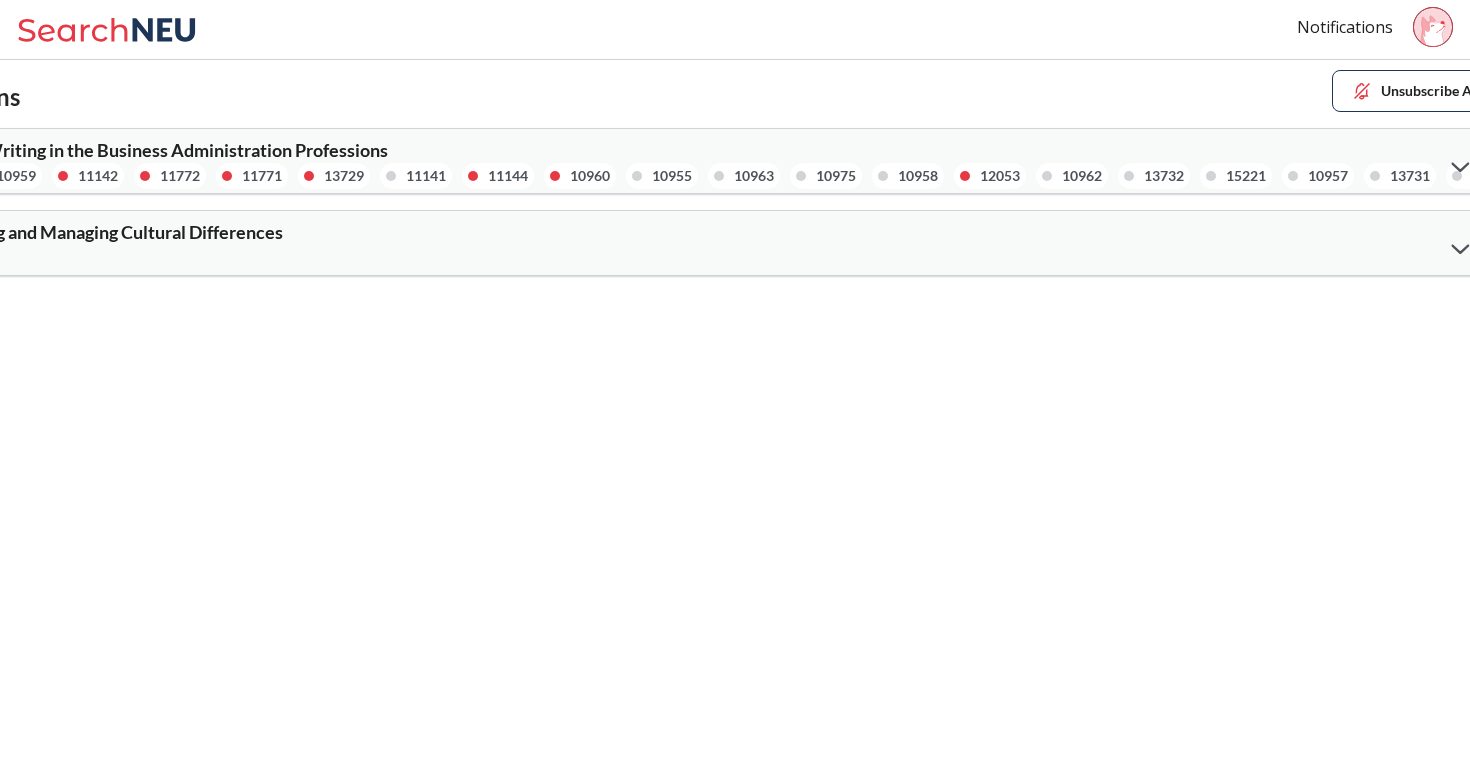 scroll, scrollTop: 0, scrollLeft: 119, axis: horizontal 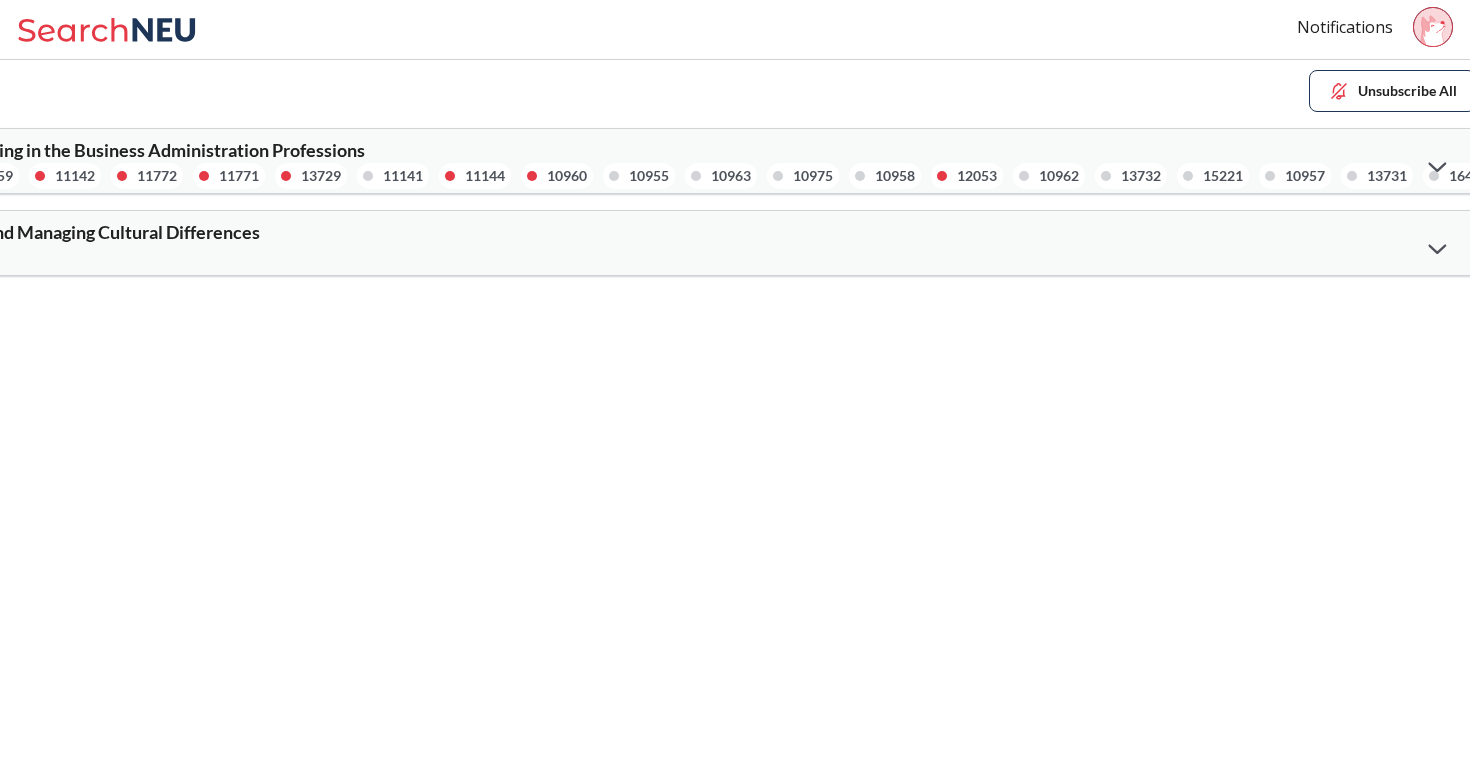 click 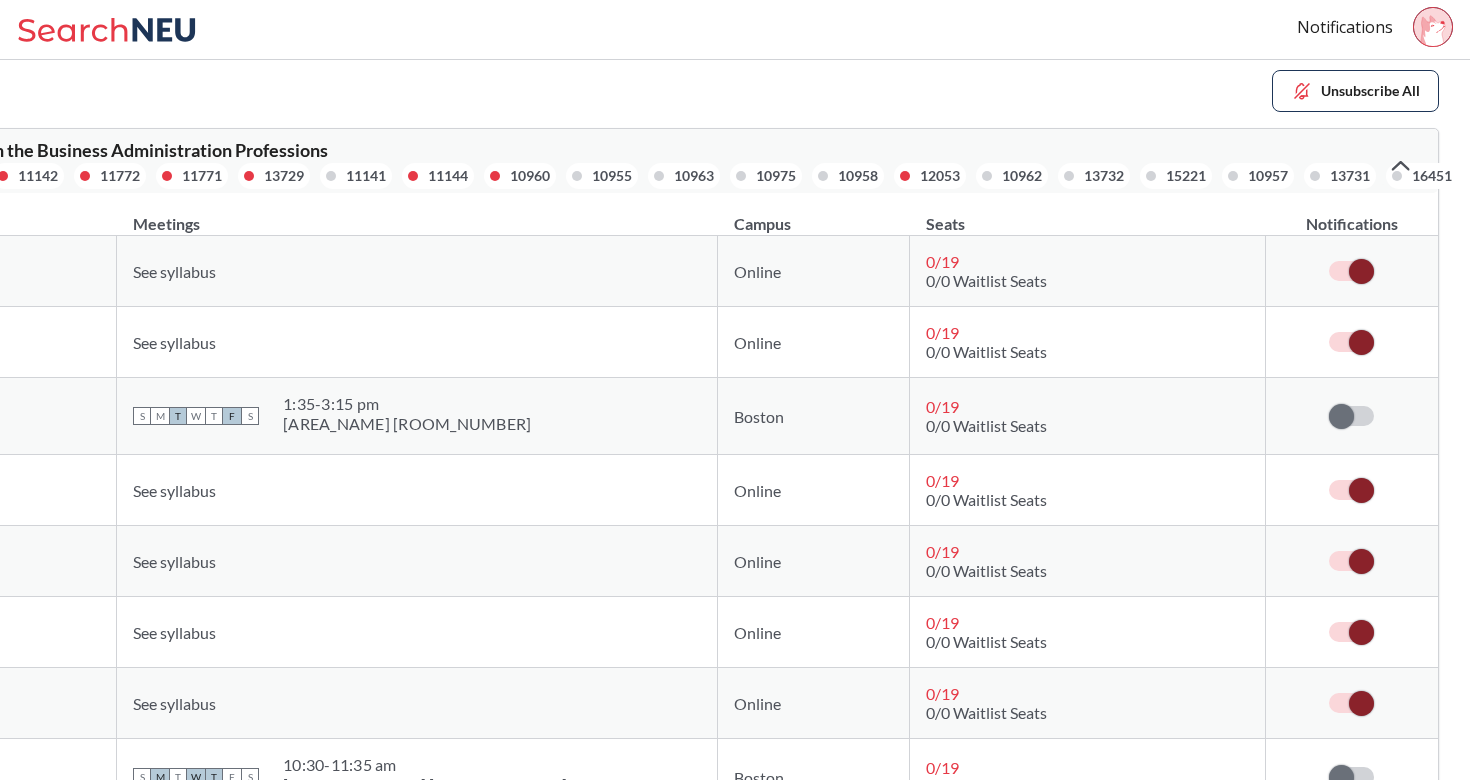 scroll, scrollTop: 0, scrollLeft: 156, axis: horizontal 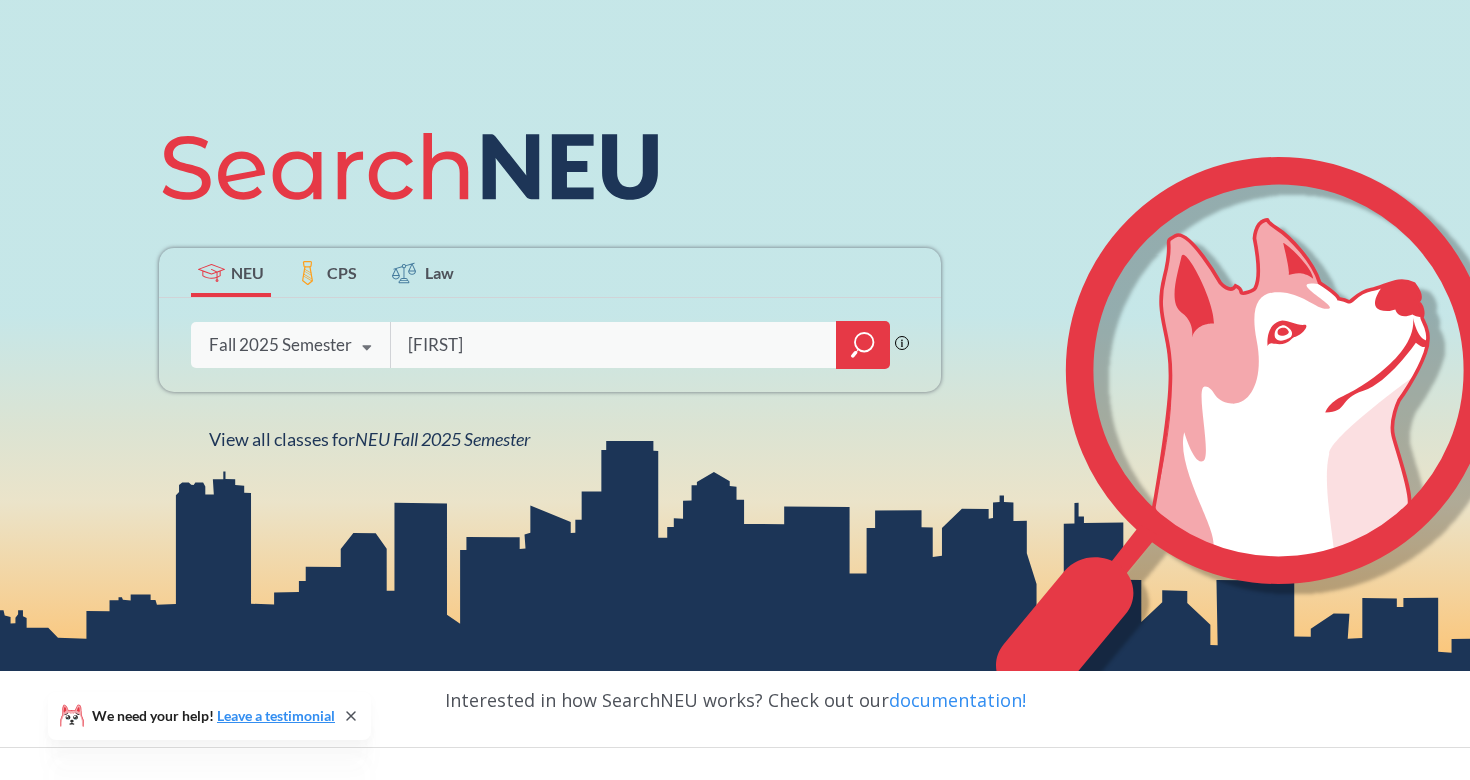 type on "[FIRST]" 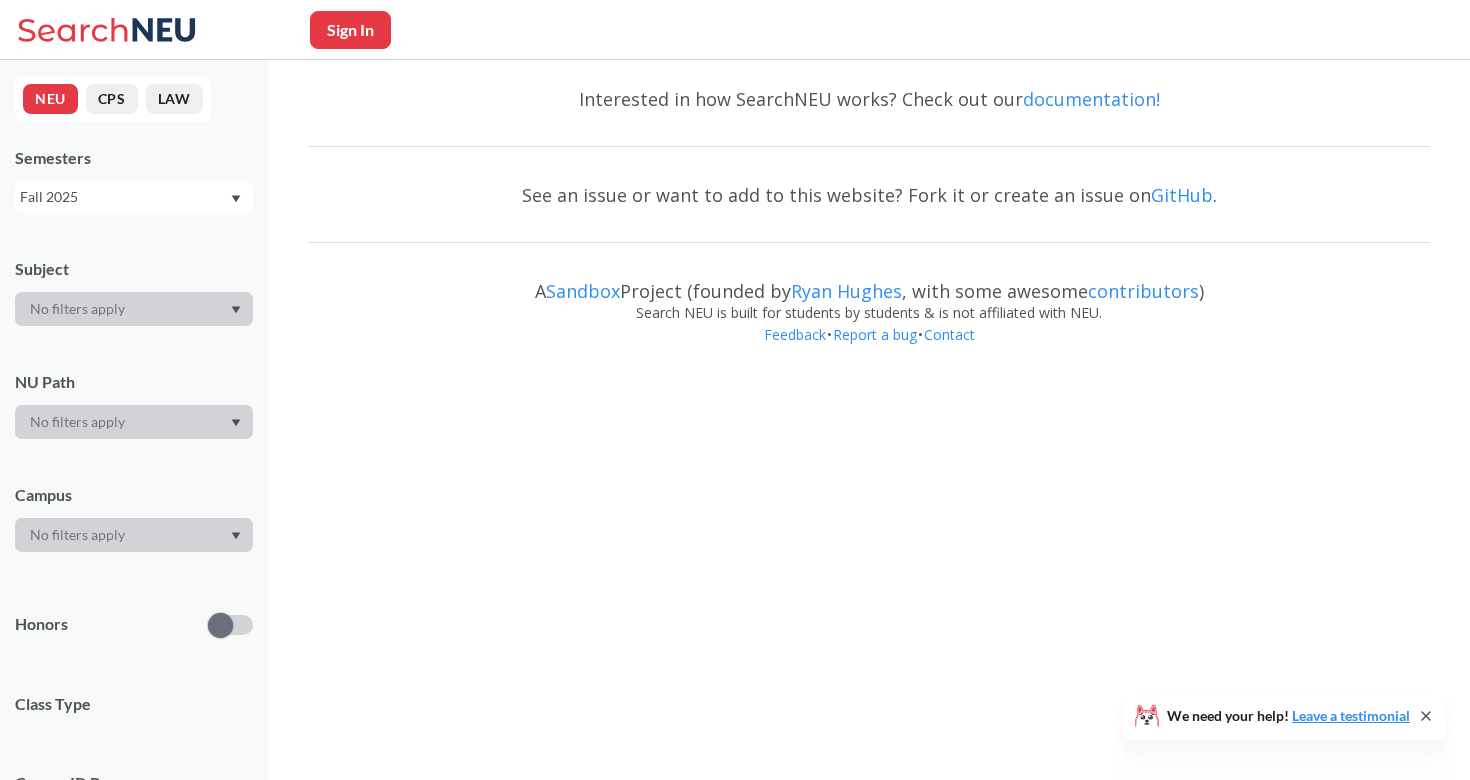 scroll, scrollTop: 0, scrollLeft: 0, axis: both 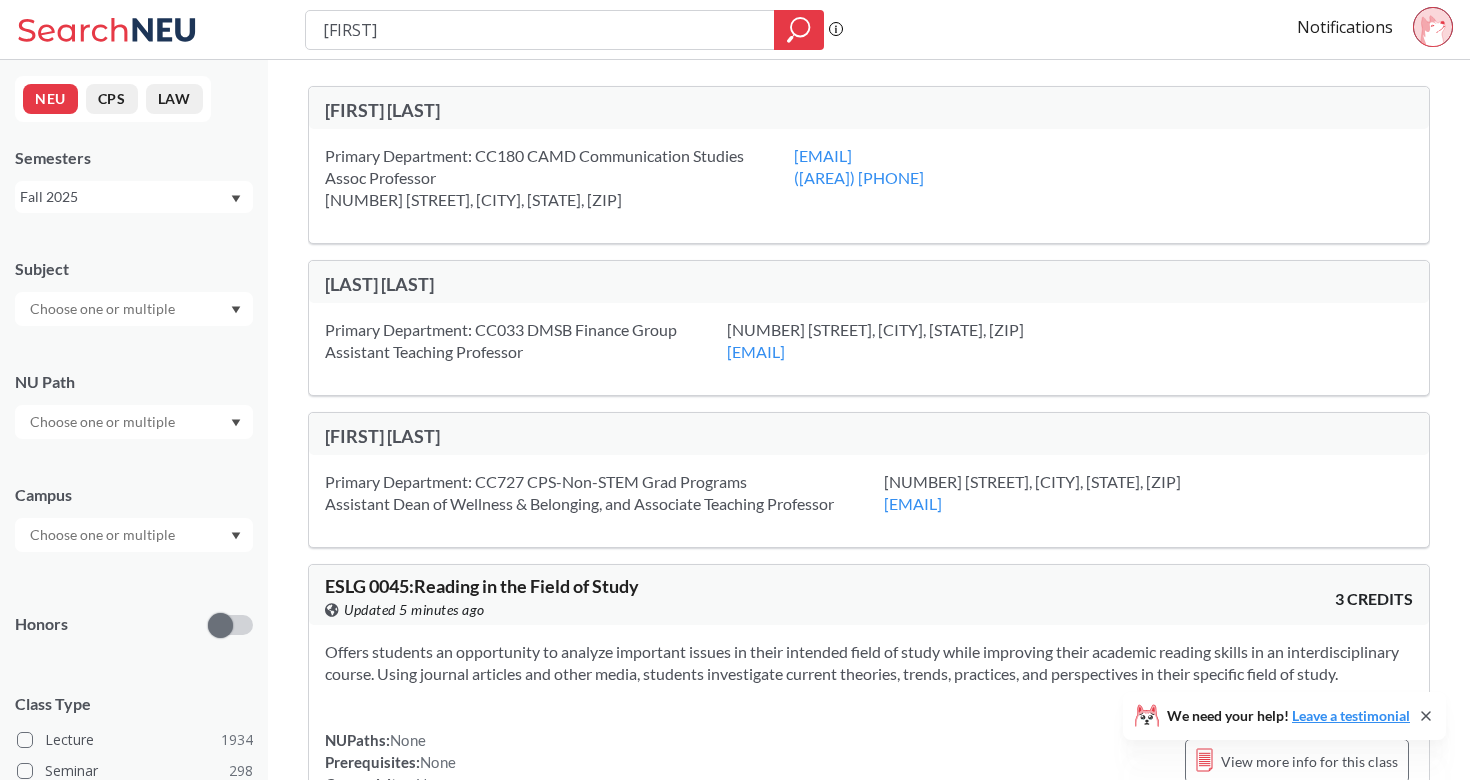 click on "Primary Department: CC180 CAMD Communication Studies Assoc Professor [NUMBER] [STREET], [CITY], [STATE], [ZIP]" at bounding box center (559, 178) 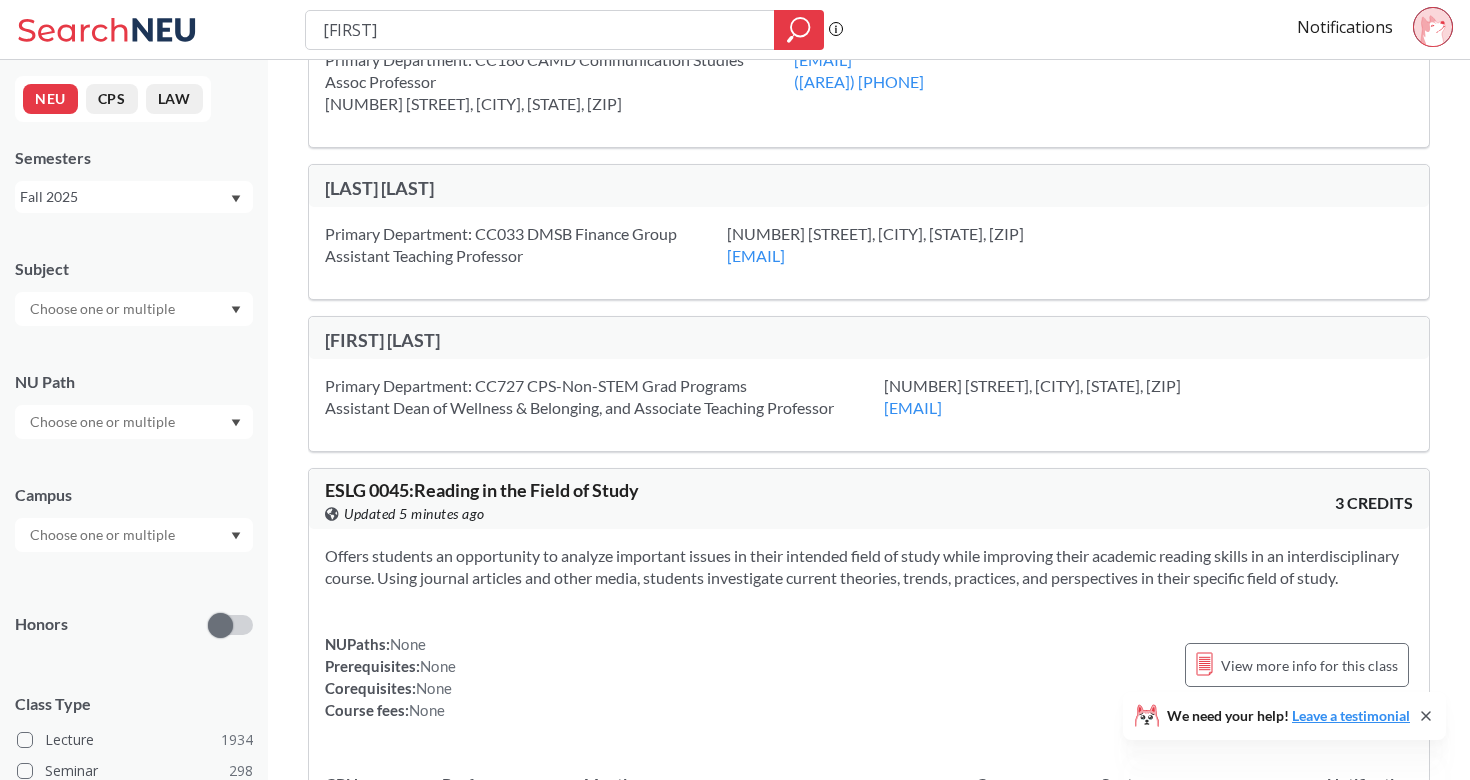 scroll, scrollTop: 97, scrollLeft: 0, axis: vertical 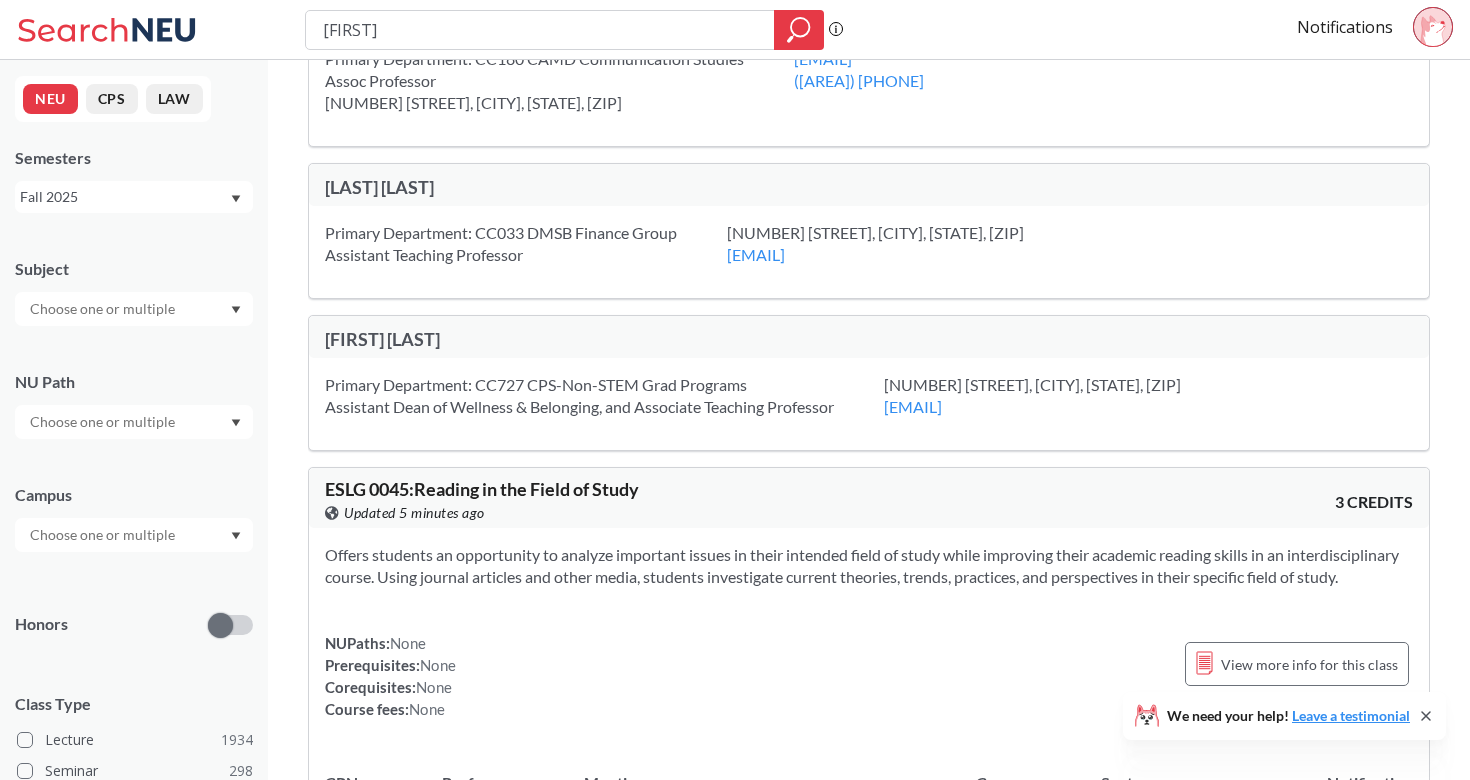 click on "[LAST] [LAST]" at bounding box center (597, 187) 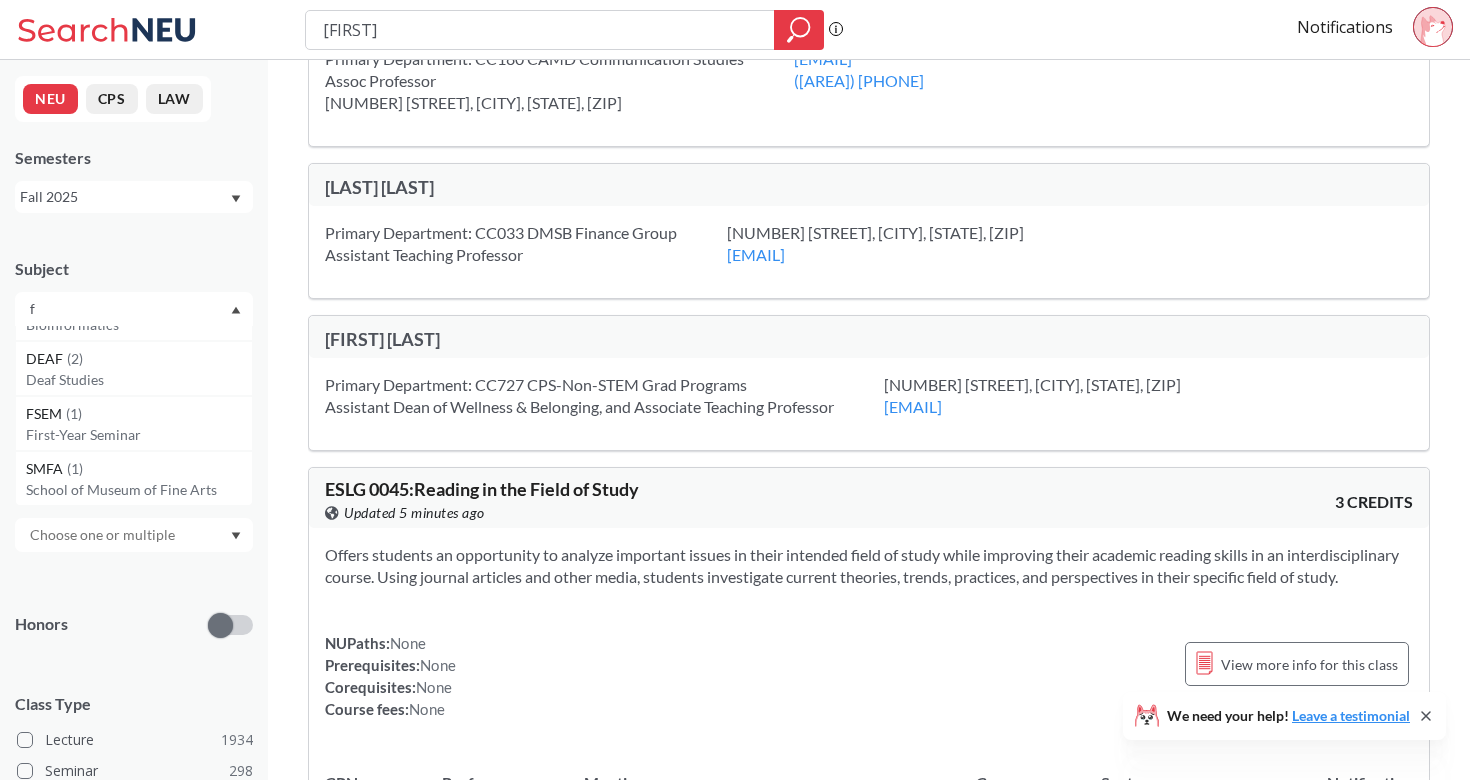 scroll, scrollTop: 426, scrollLeft: 0, axis: vertical 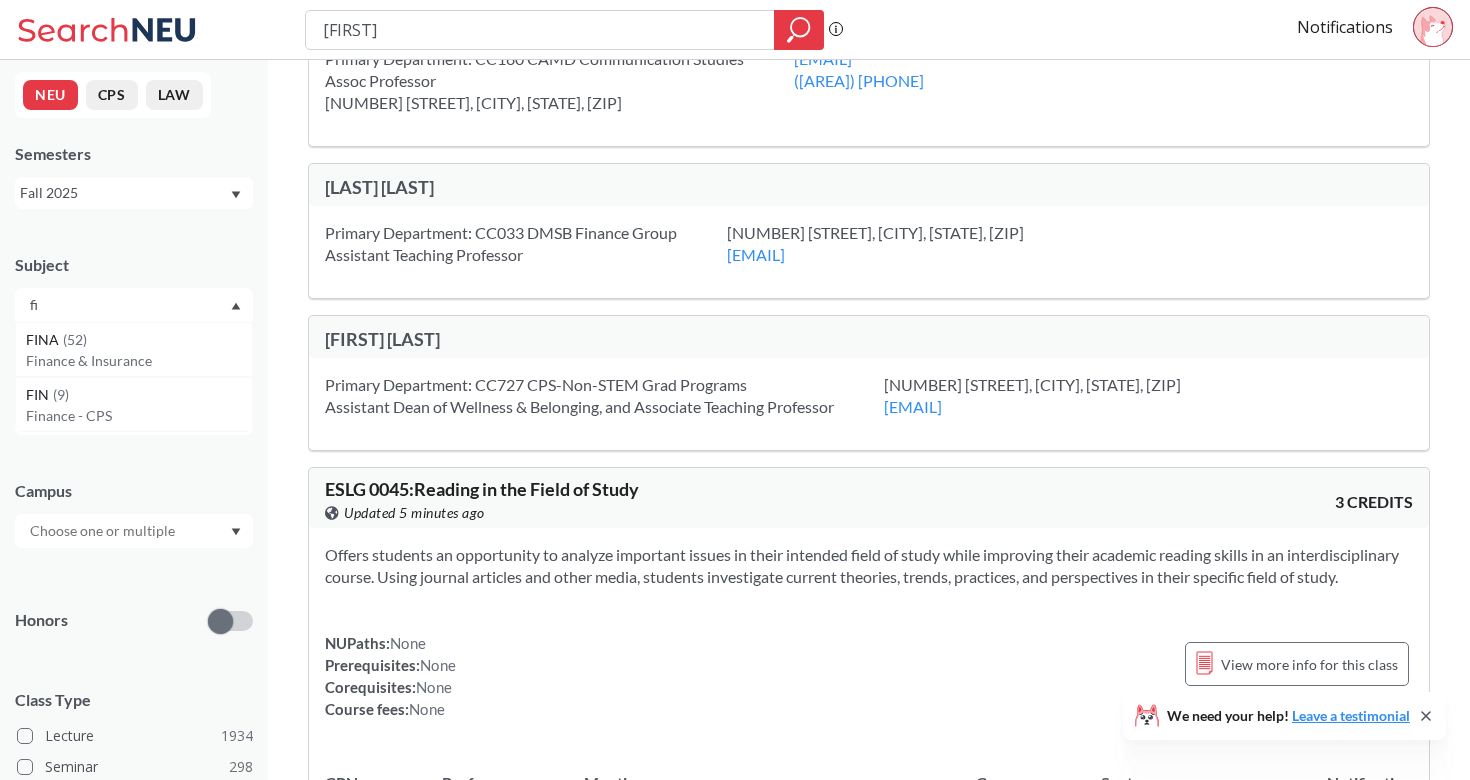 type on "fin" 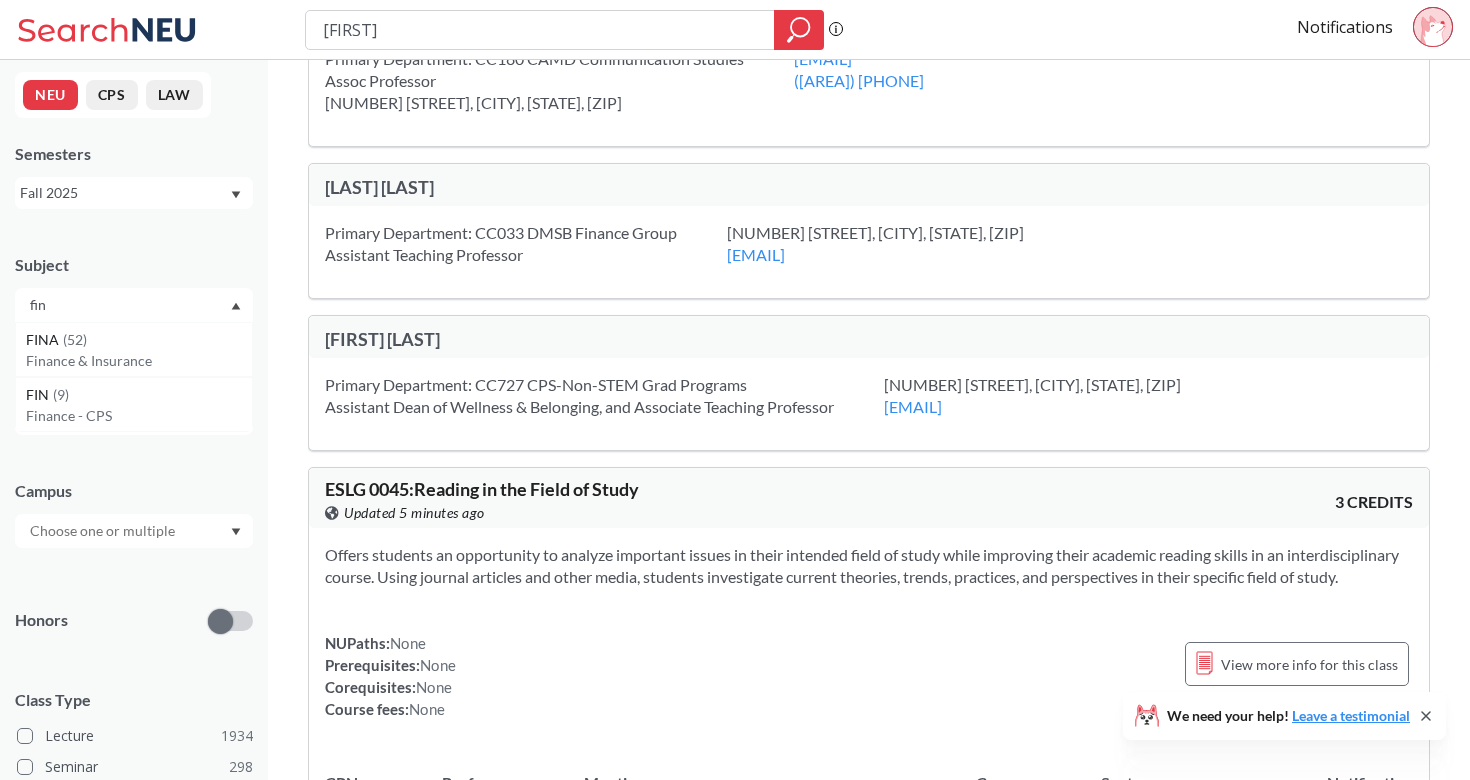 scroll, scrollTop: 5, scrollLeft: 0, axis: vertical 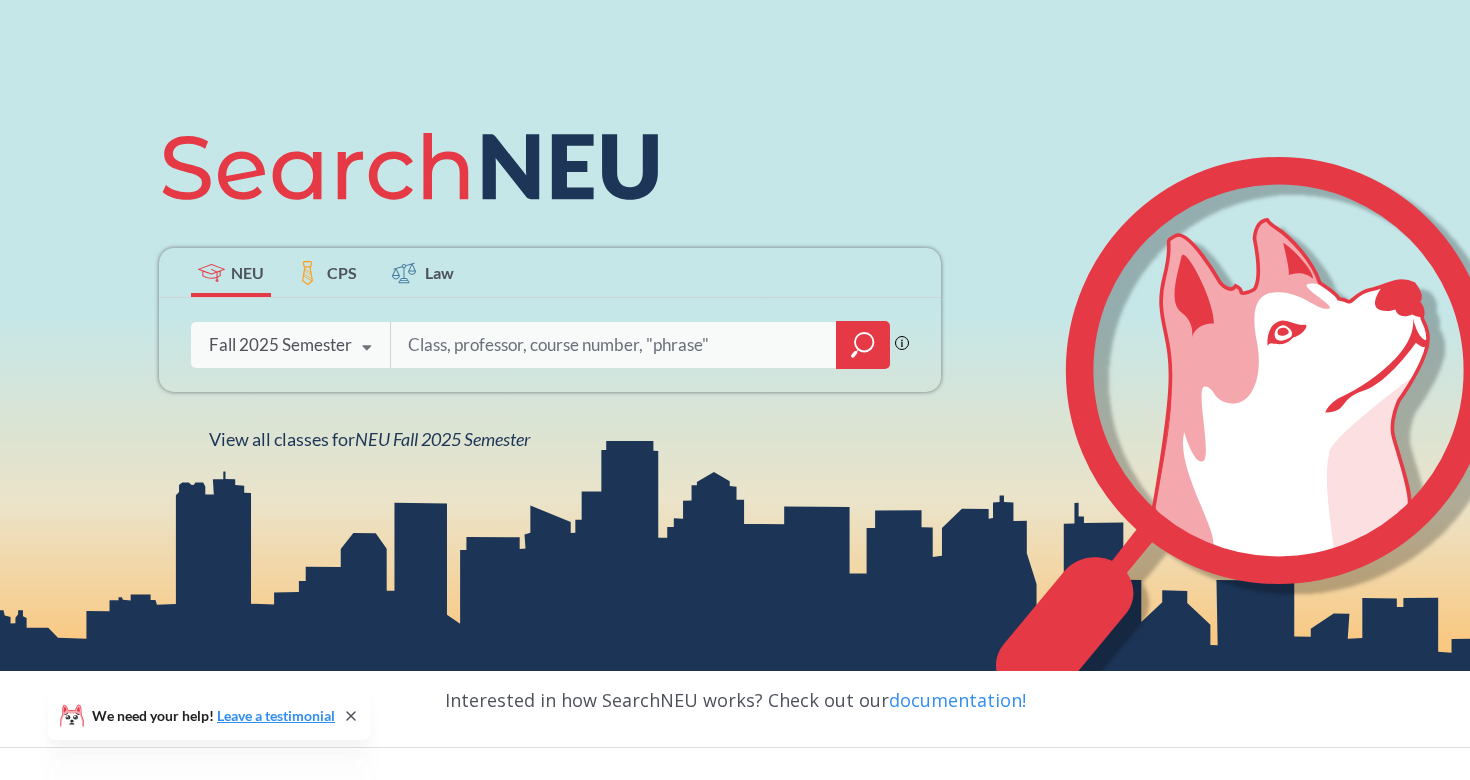 click at bounding box center (614, 345) 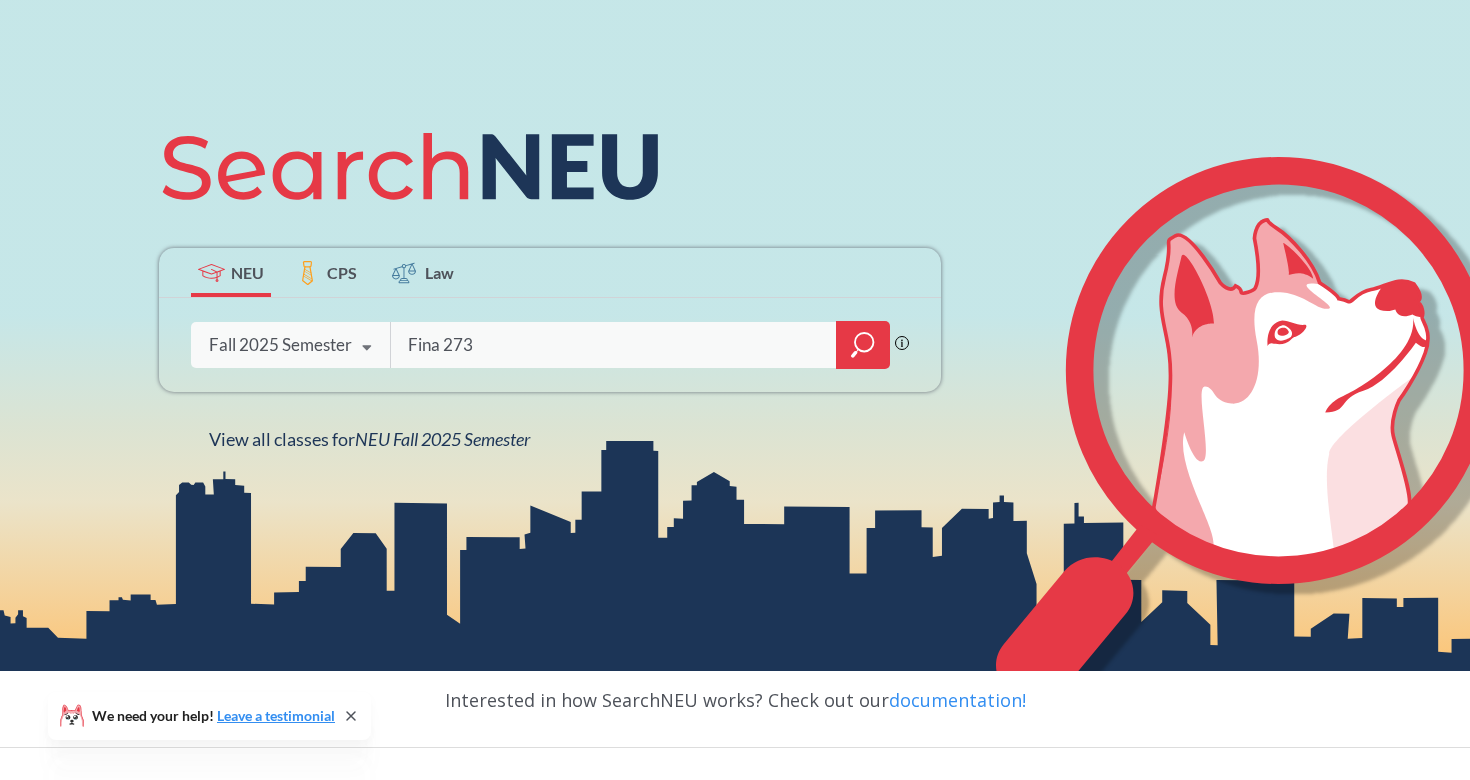 type on "Fina 2730" 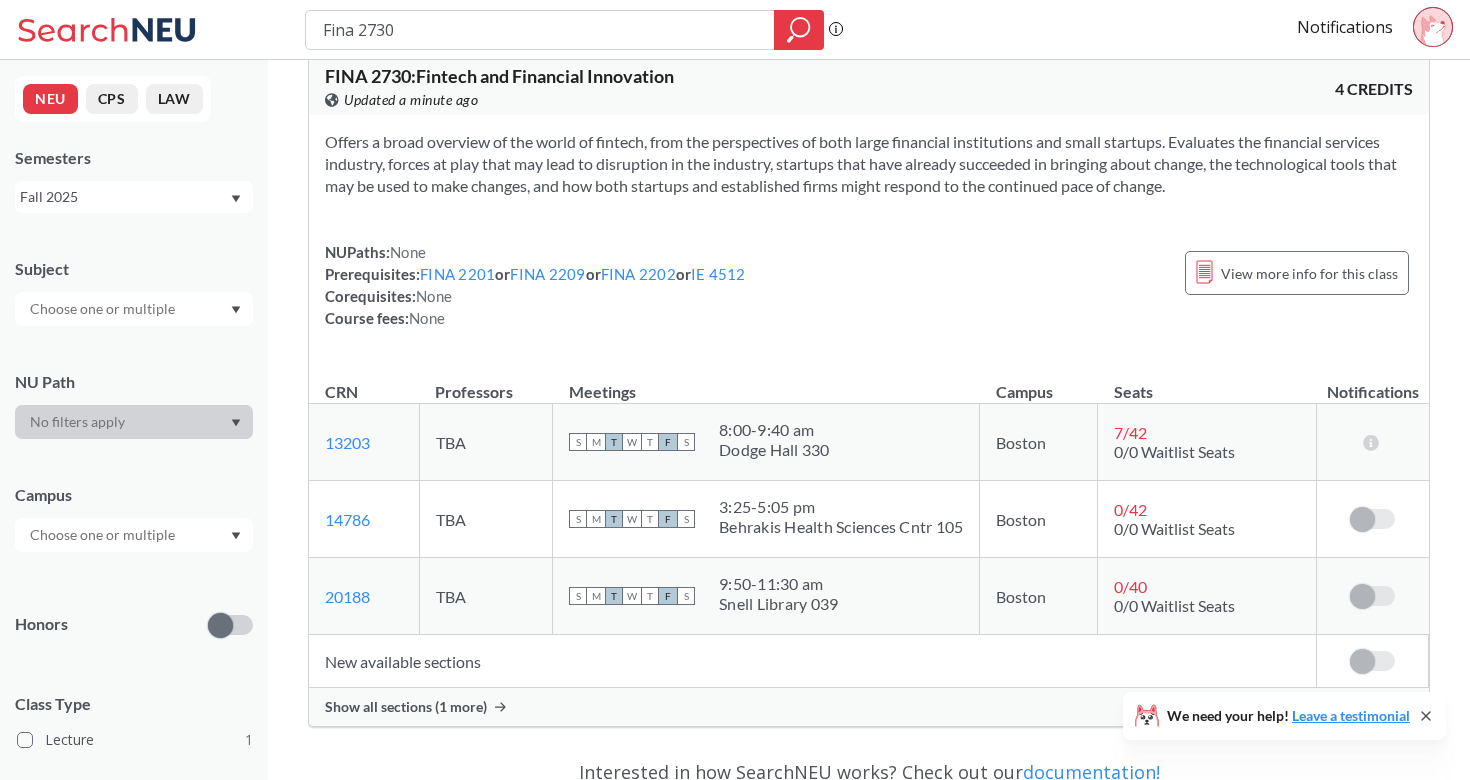 scroll, scrollTop: 28, scrollLeft: 0, axis: vertical 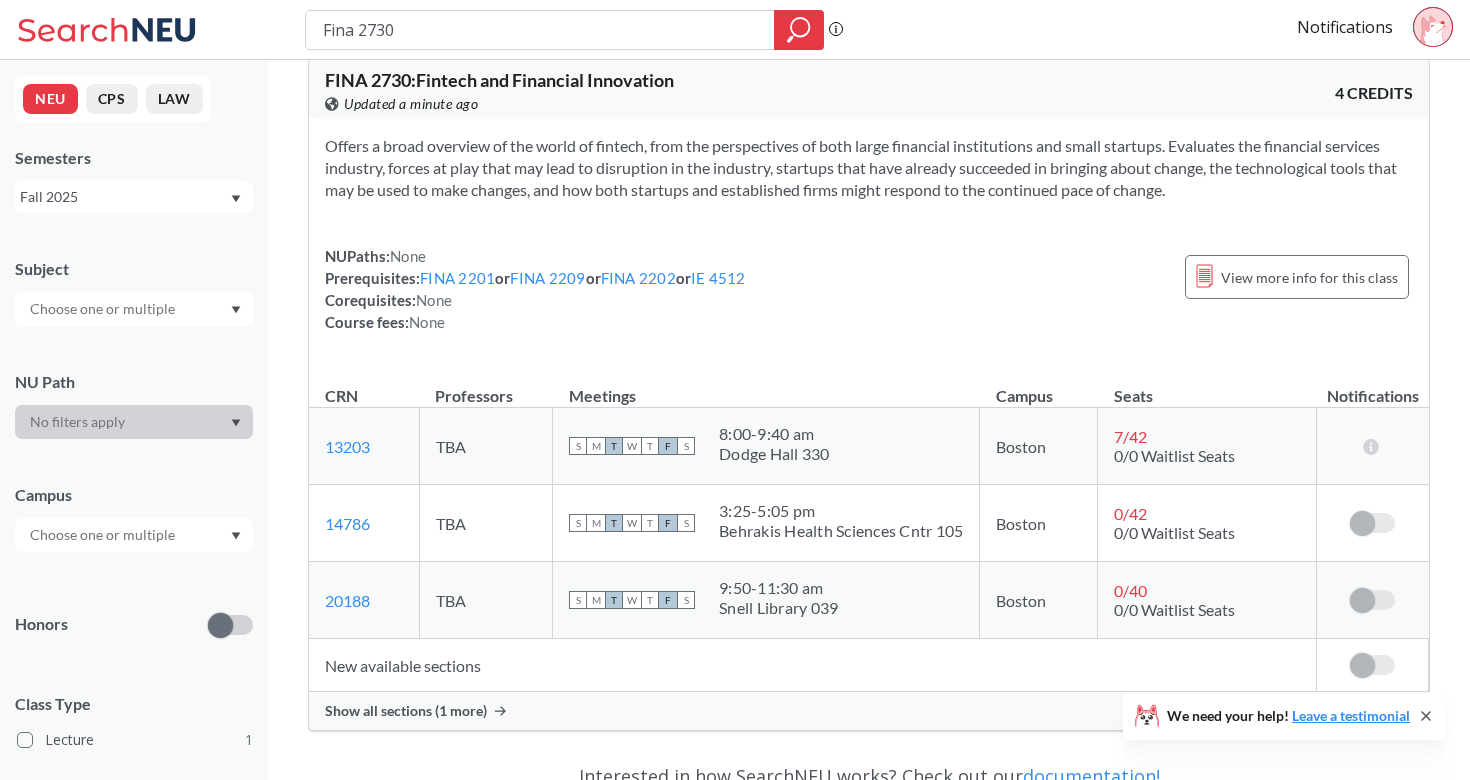 click on "Show all sections (1 more)" at bounding box center (869, 711) 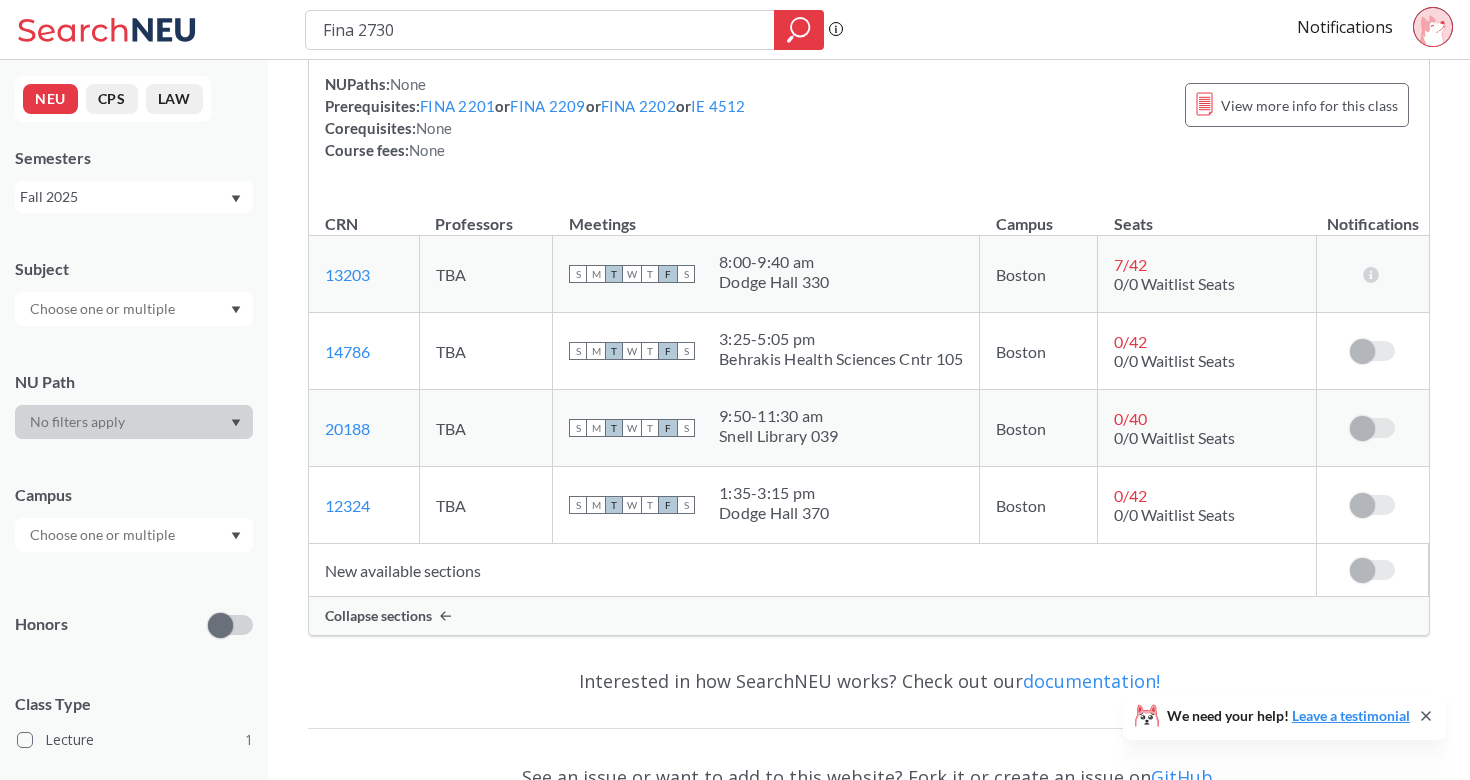 scroll, scrollTop: 330, scrollLeft: 0, axis: vertical 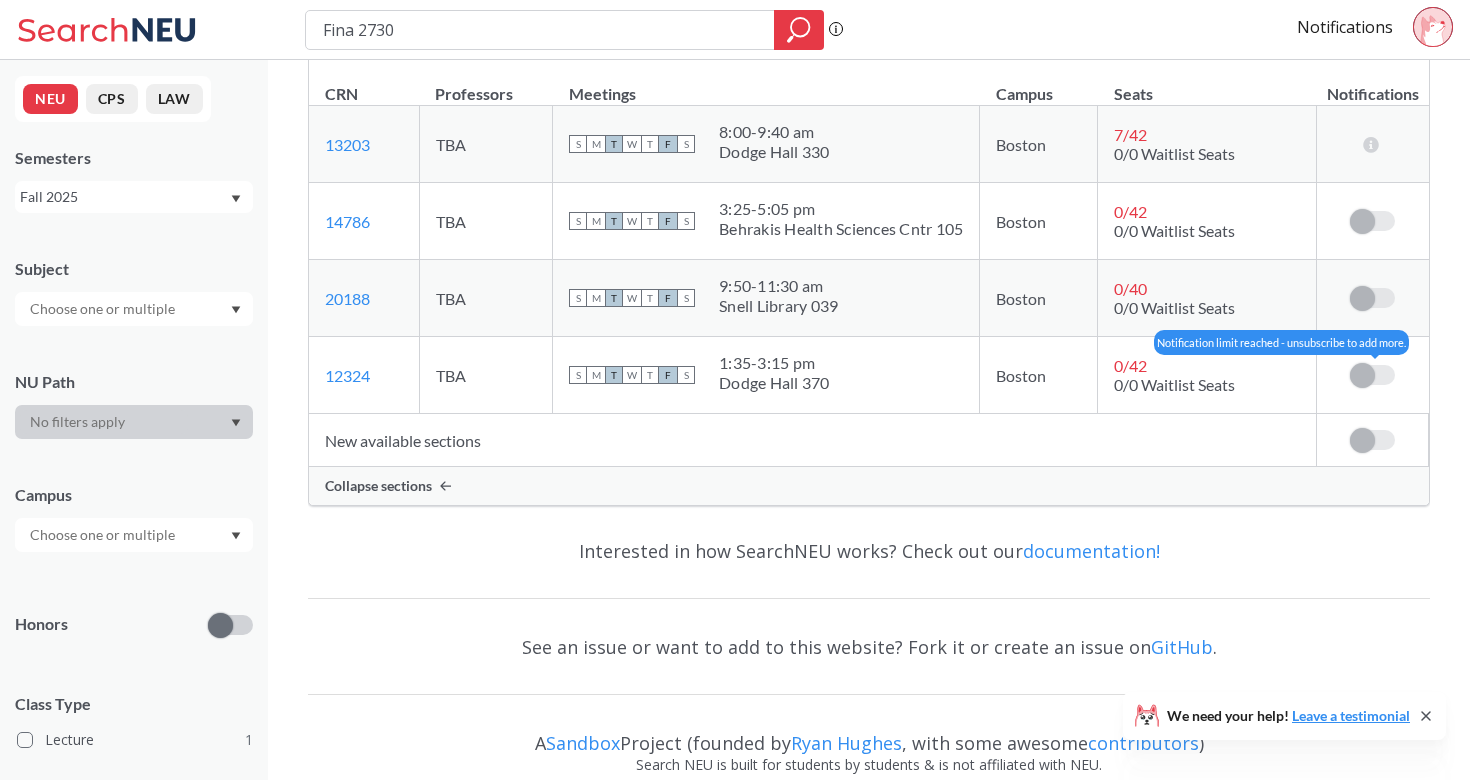 click at bounding box center [1362, 375] 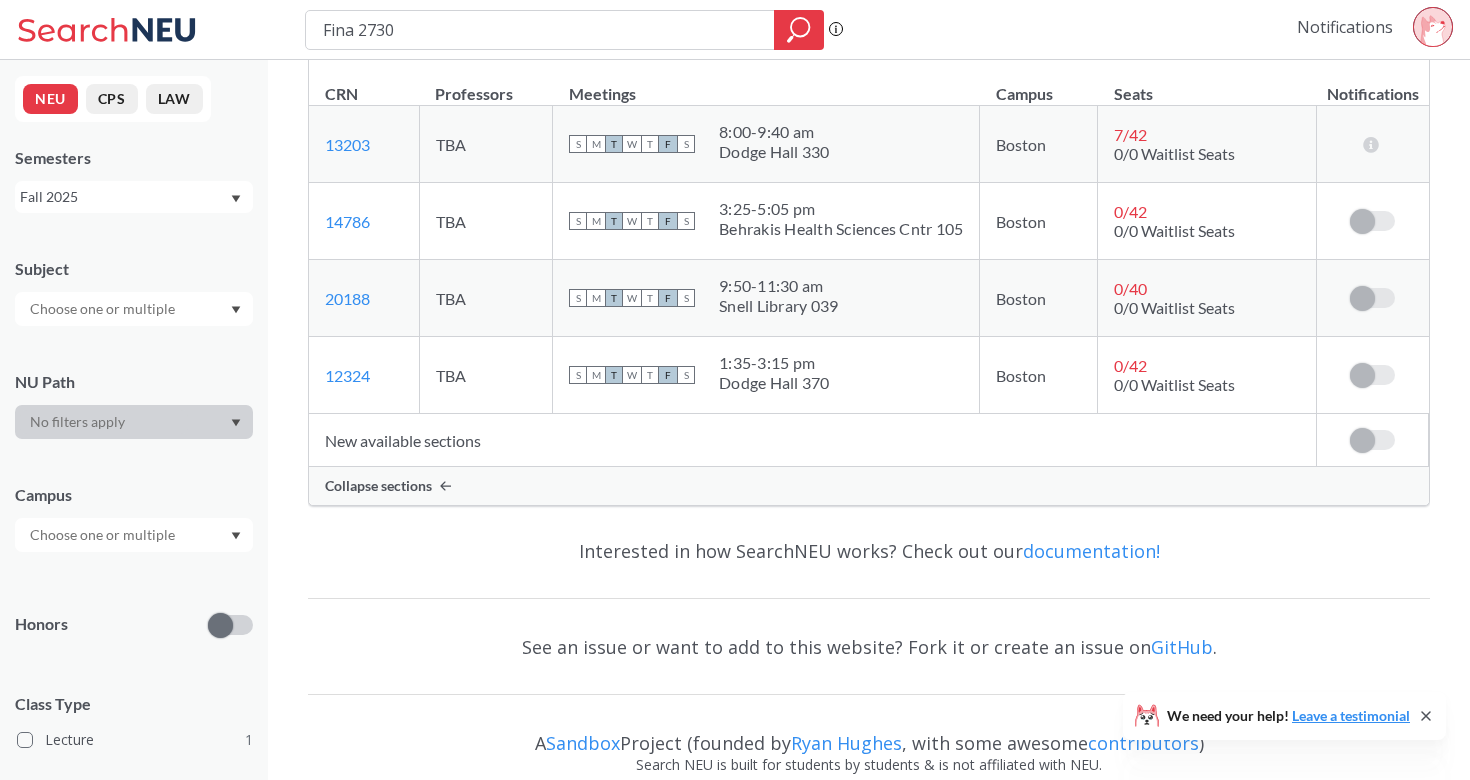 click on "Notifications" at bounding box center [1345, 27] 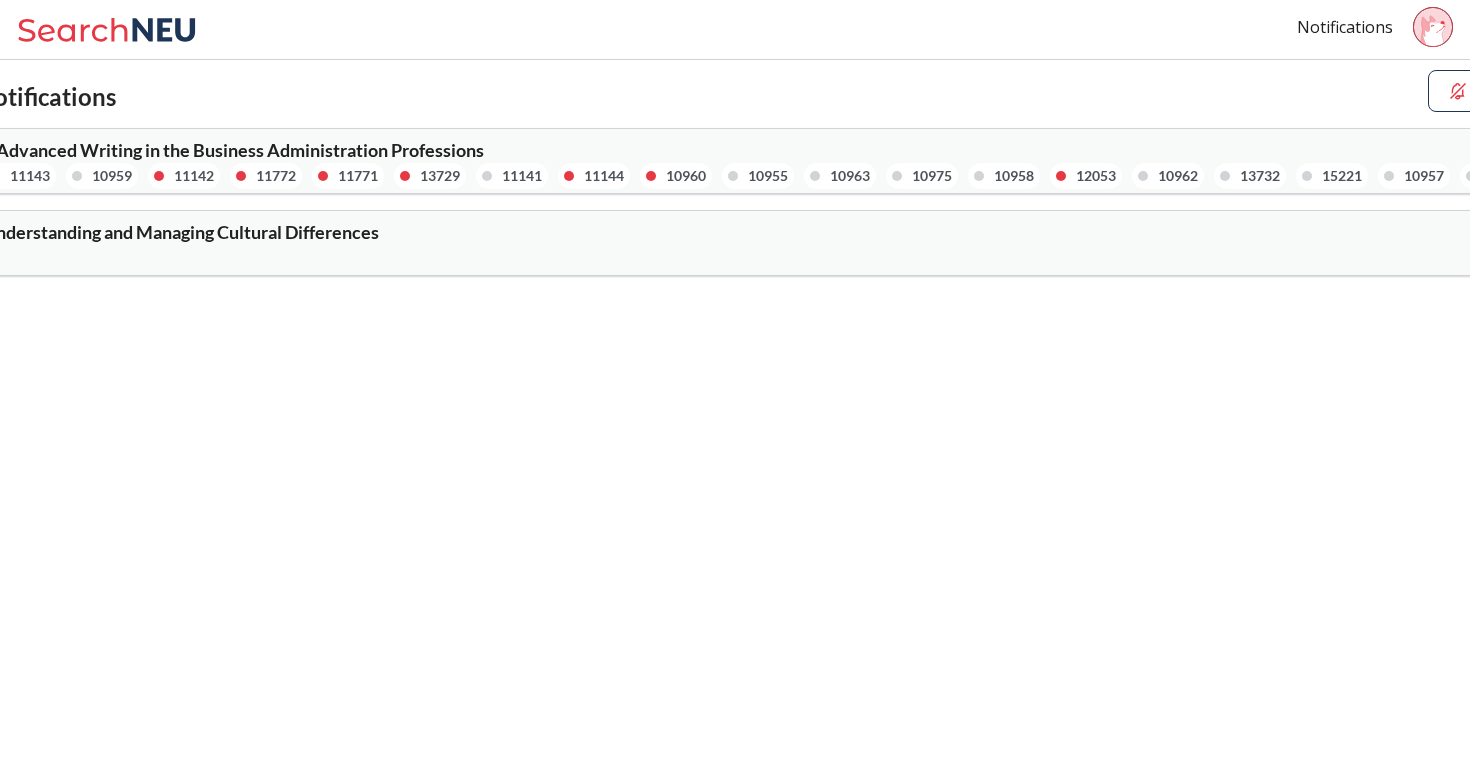 click on "11144" at bounding box center [604, 176] 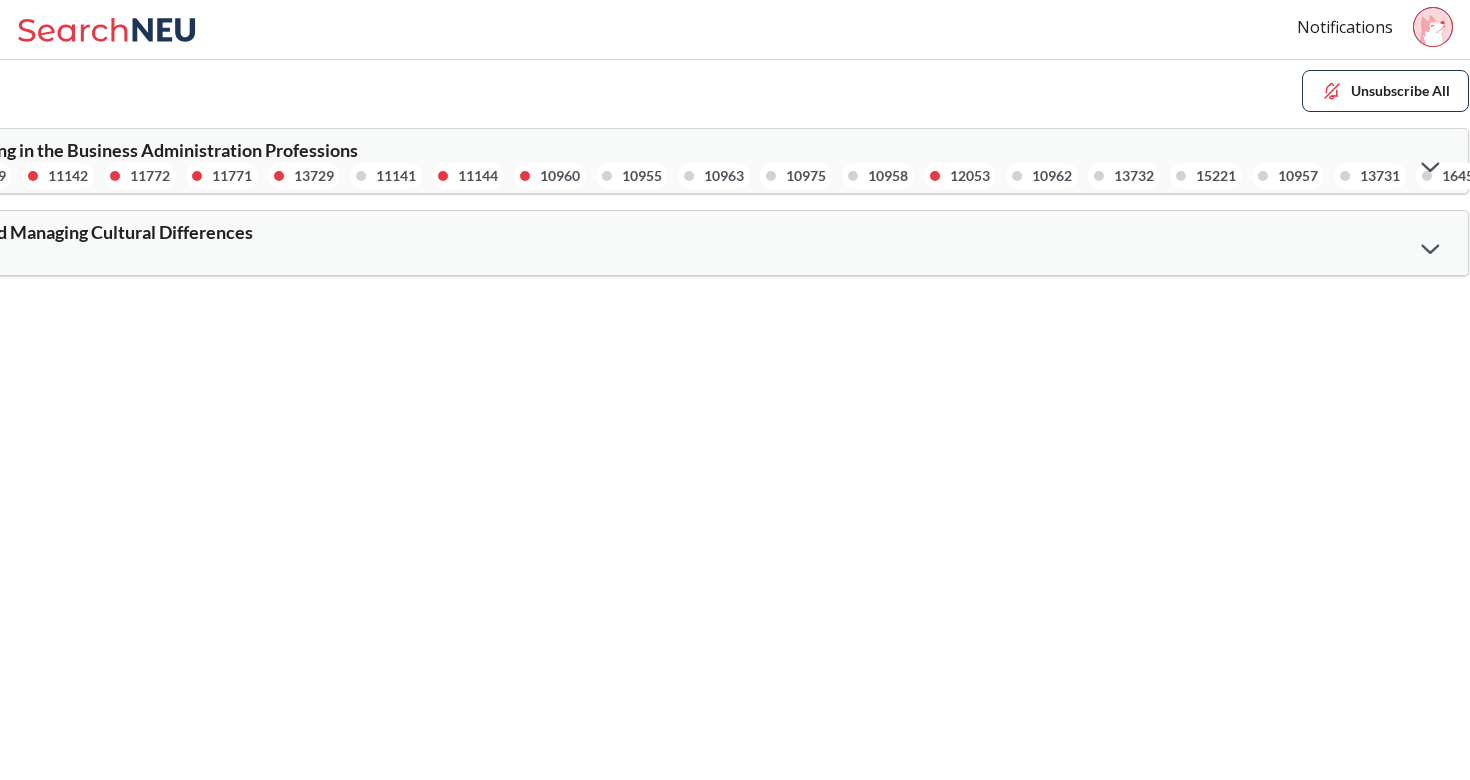 scroll, scrollTop: 0, scrollLeft: 147, axis: horizontal 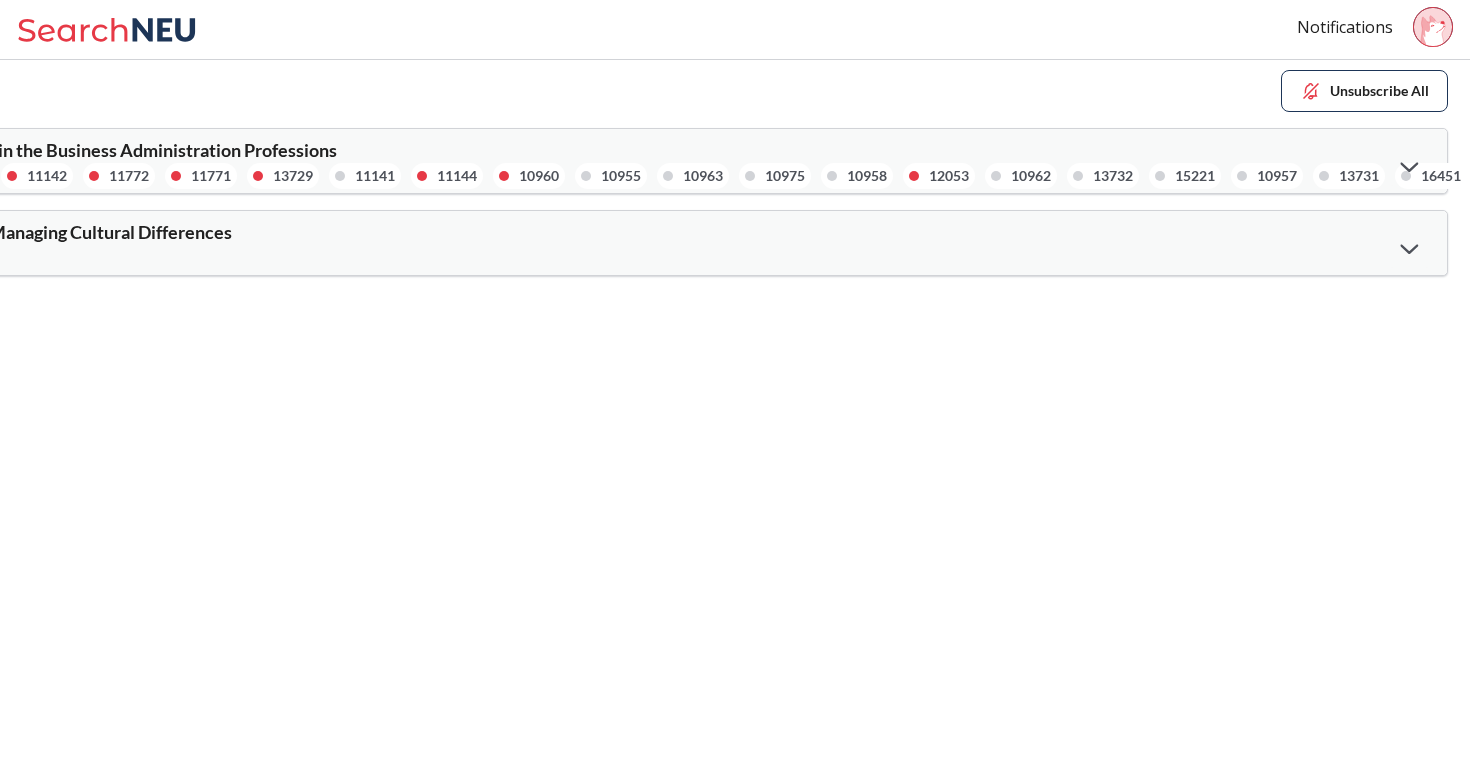 click 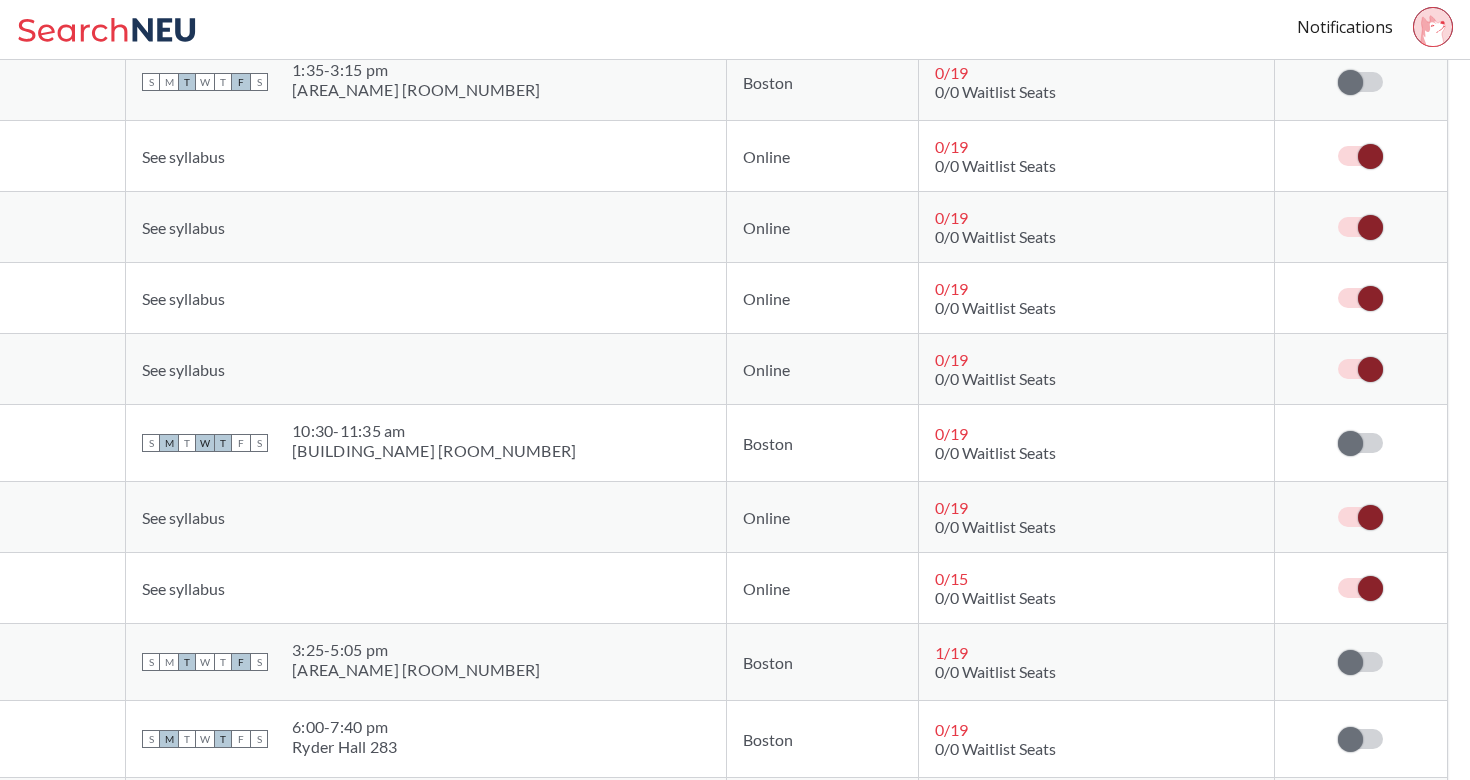 scroll, scrollTop: 336, scrollLeft: 147, axis: both 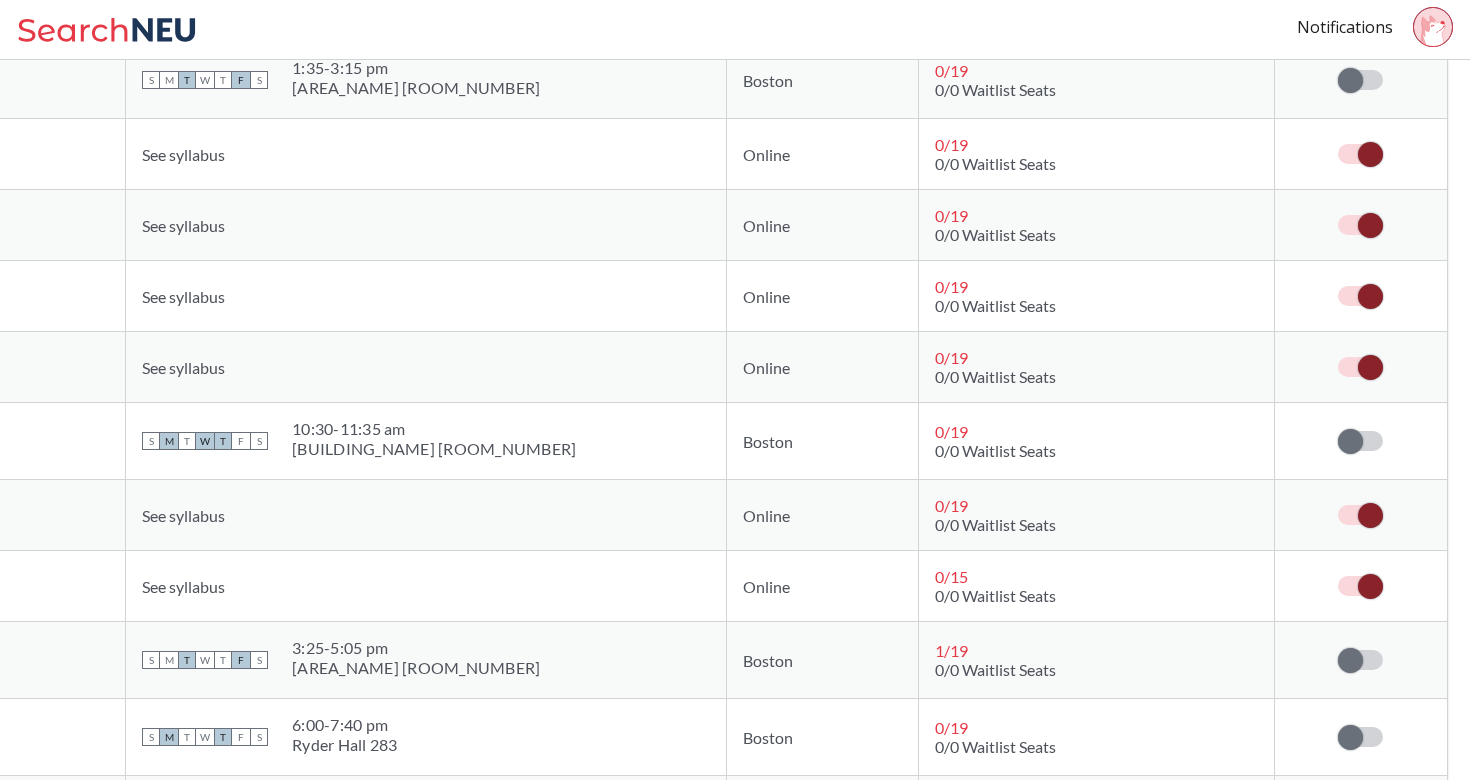 click at bounding box center (1370, 586) 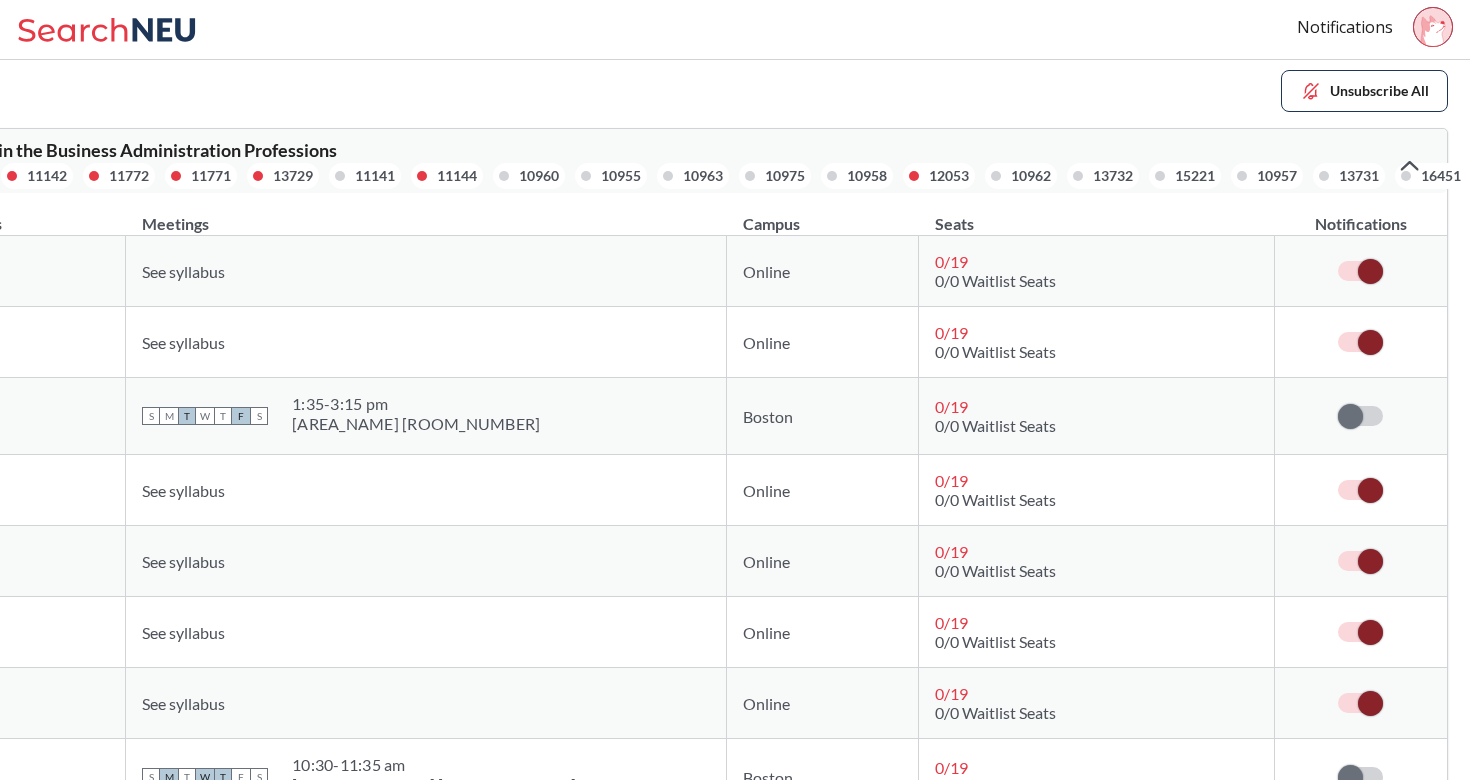 scroll, scrollTop: 0, scrollLeft: 147, axis: horizontal 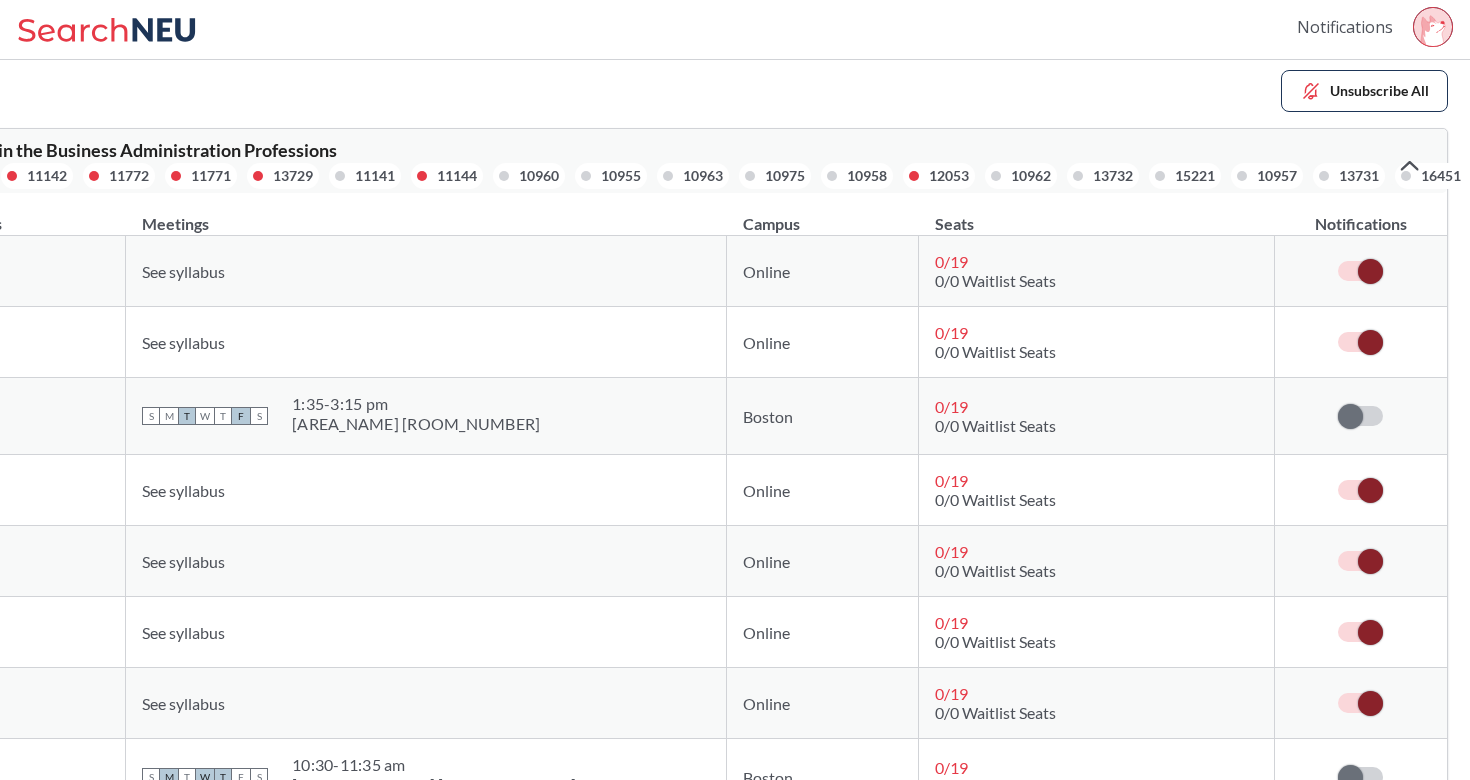 click on "Notifications" at bounding box center [1345, 27] 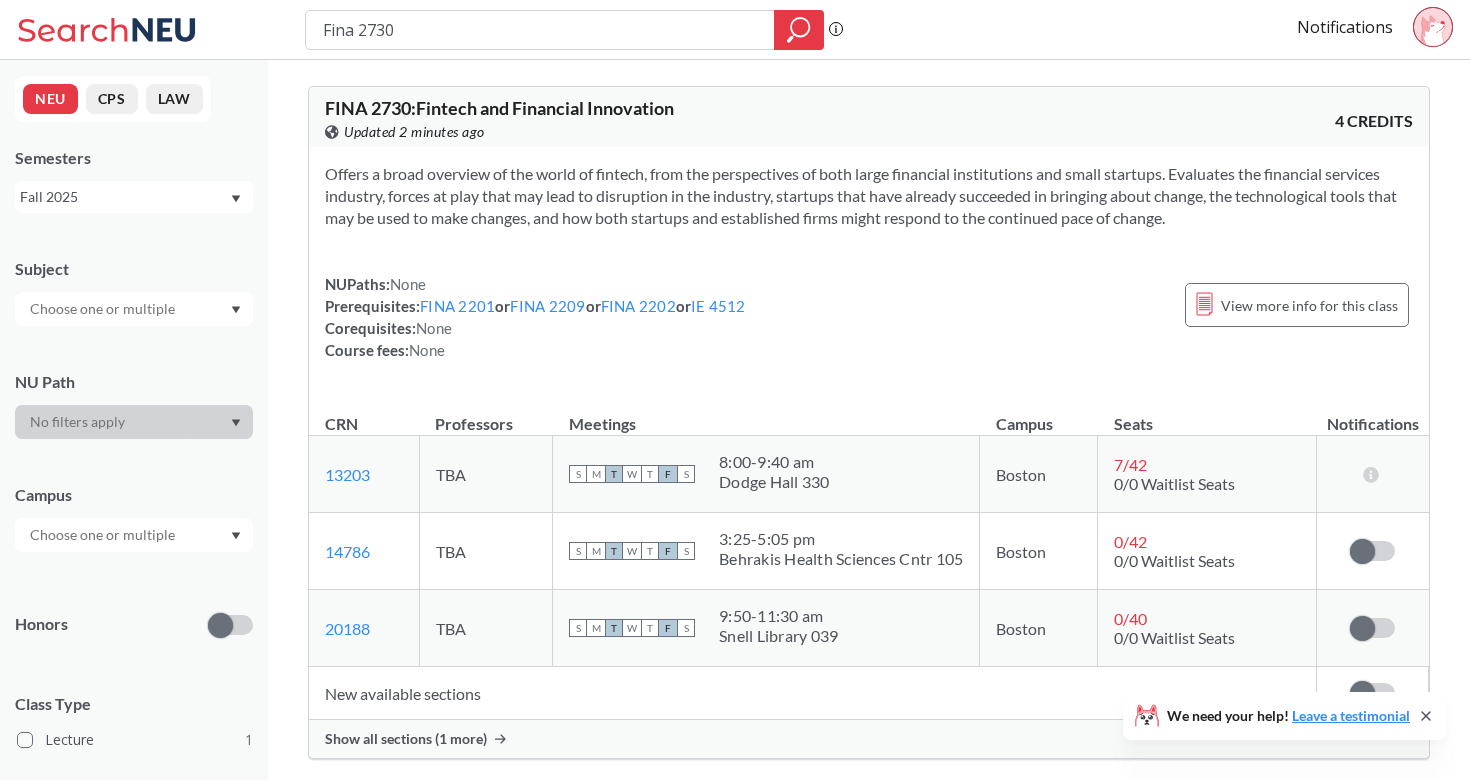 scroll, scrollTop: 301, scrollLeft: 0, axis: vertical 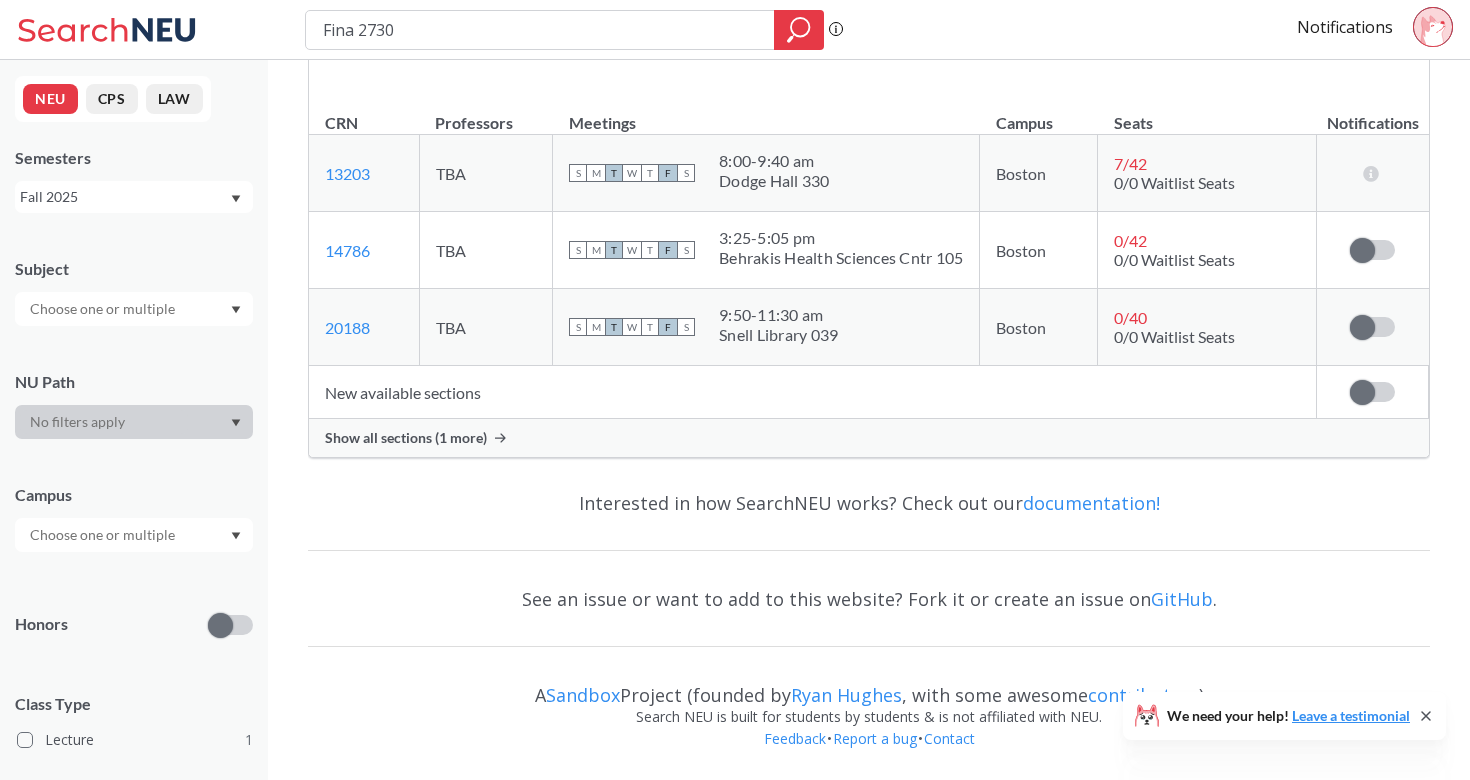 click on "Show all sections (1 more)" at bounding box center (869, 438) 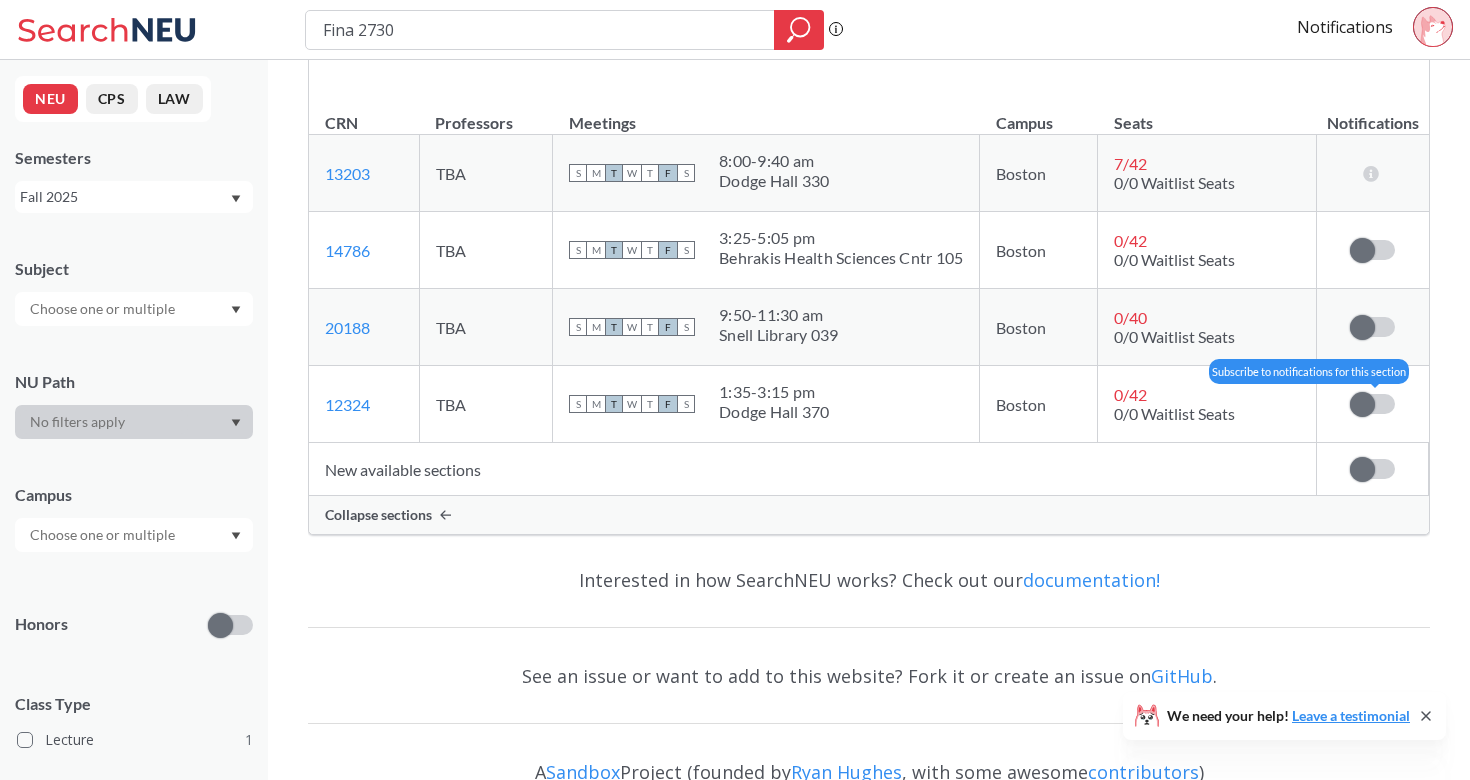 click at bounding box center (1362, 404) 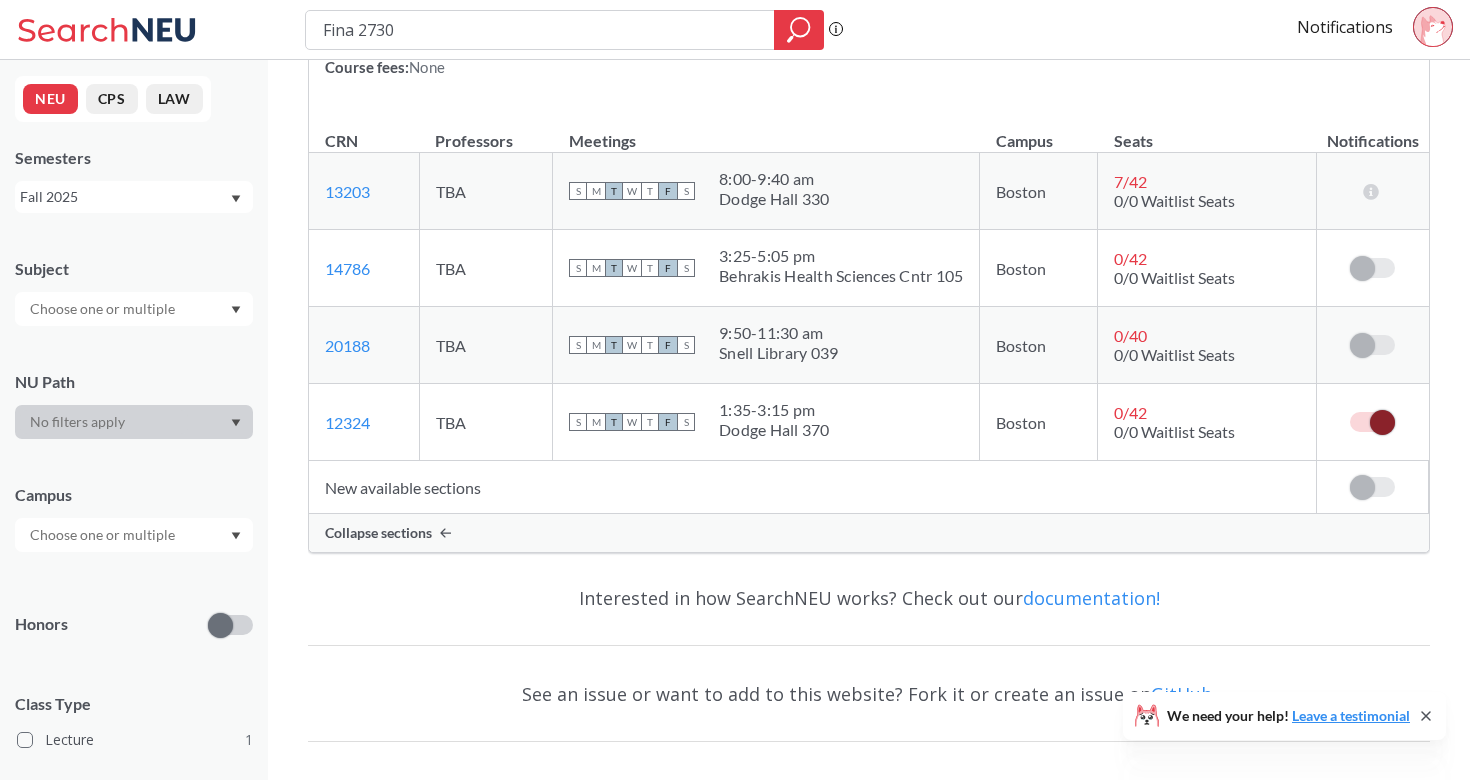 scroll, scrollTop: 271, scrollLeft: 0, axis: vertical 